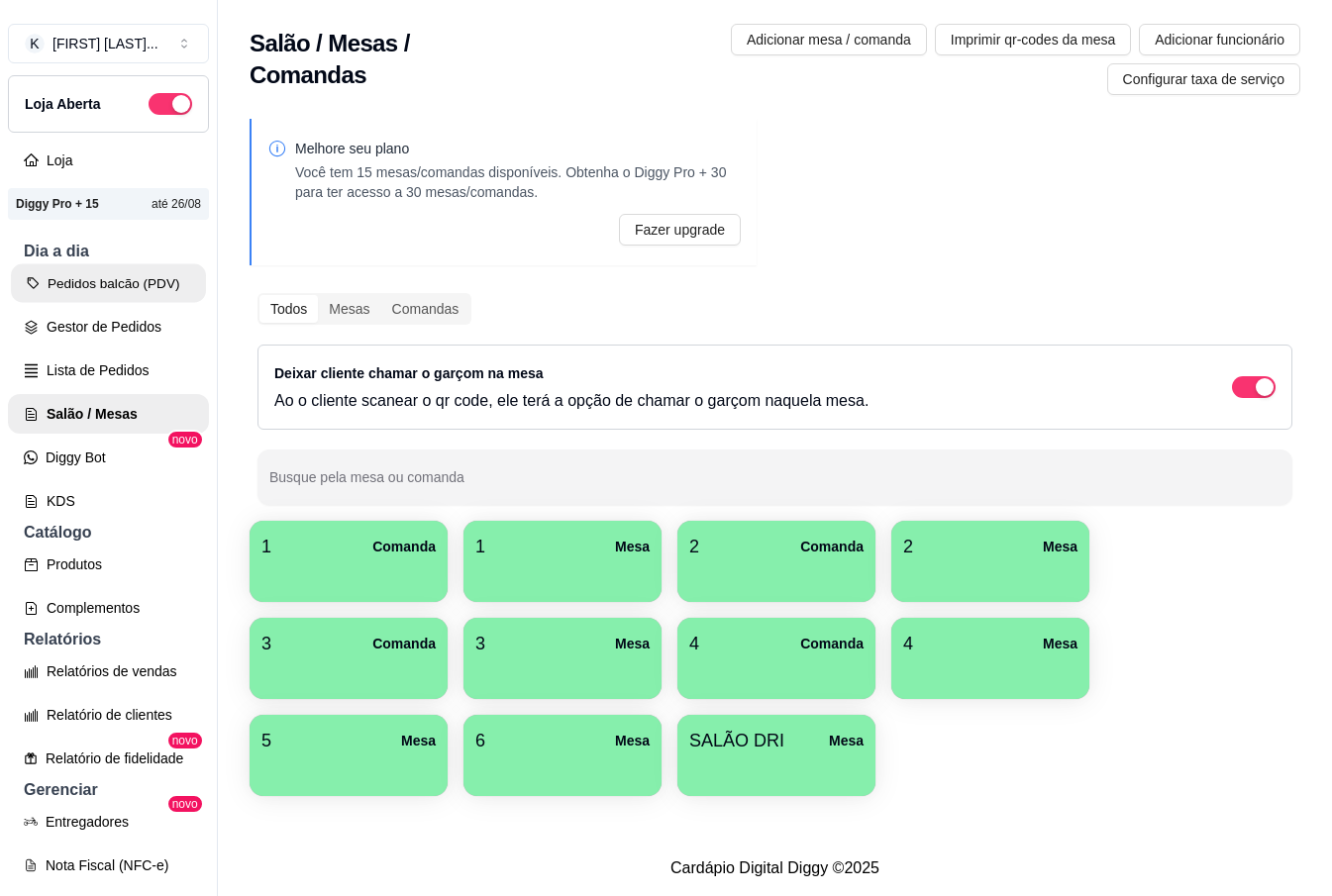 click on "Pedidos balcão (PDV)" at bounding box center (108, 283) 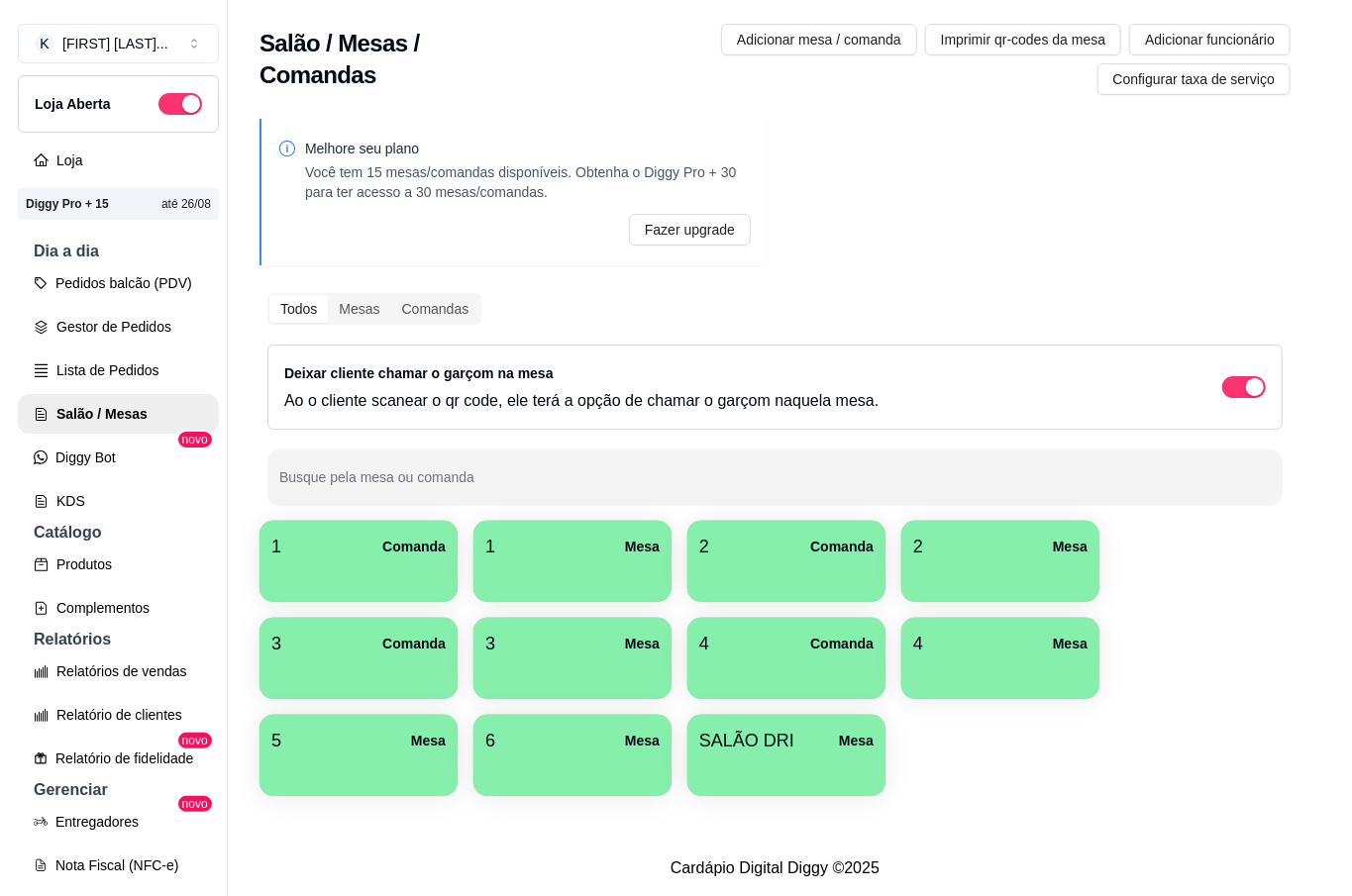 scroll, scrollTop: 132, scrollLeft: 0, axis: vertical 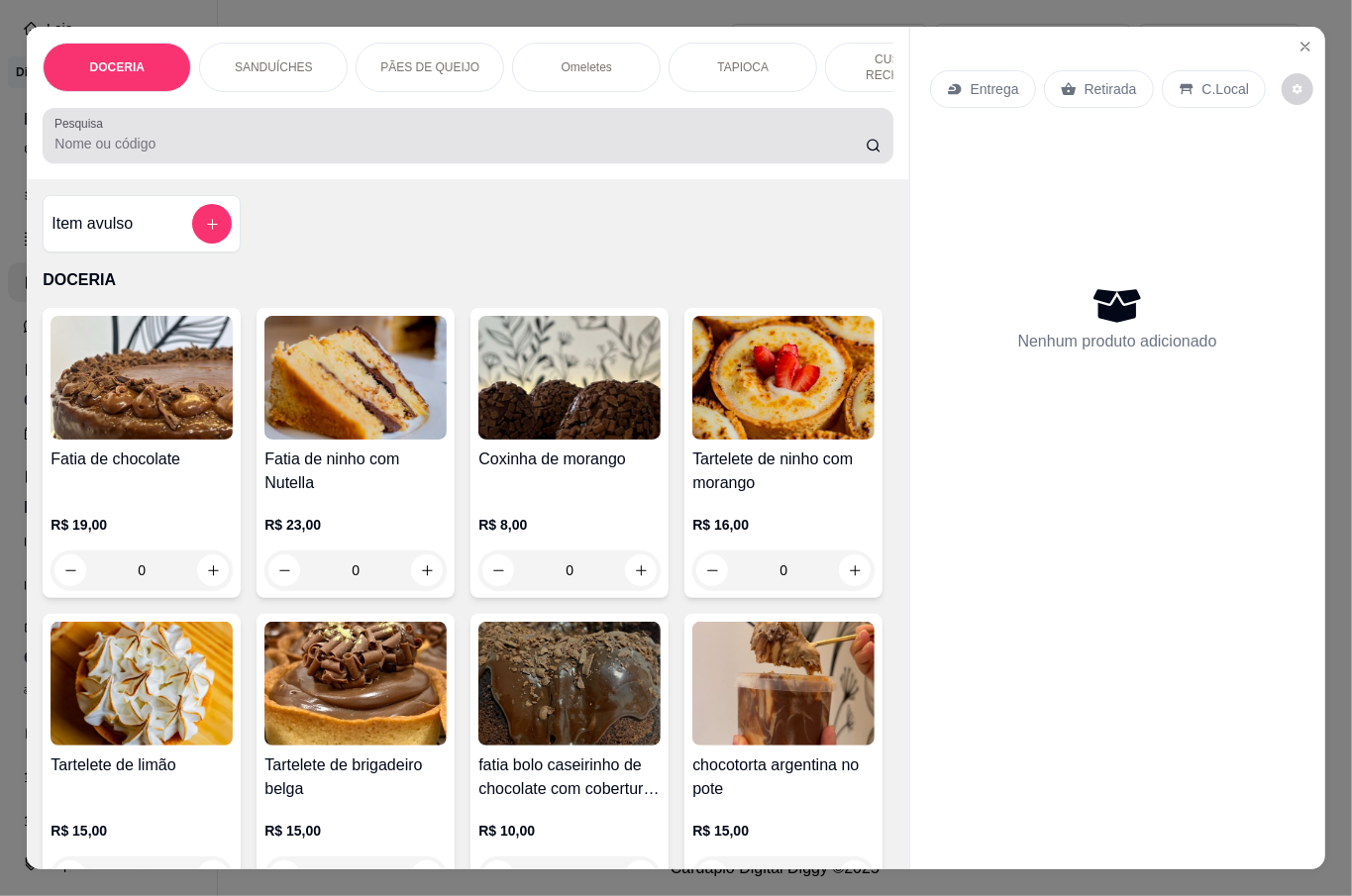 click at bounding box center (468, 136) 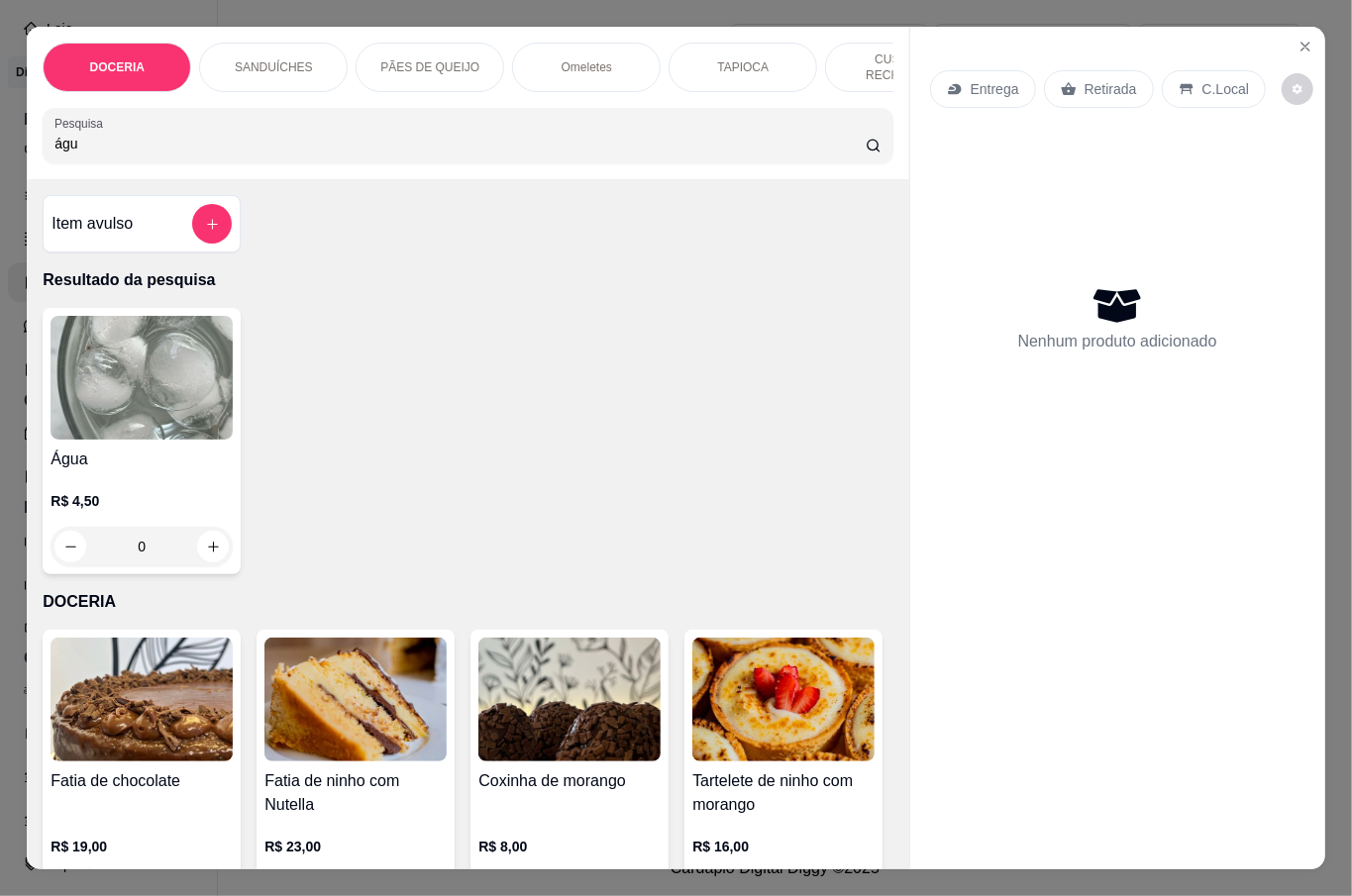 type on "águ" 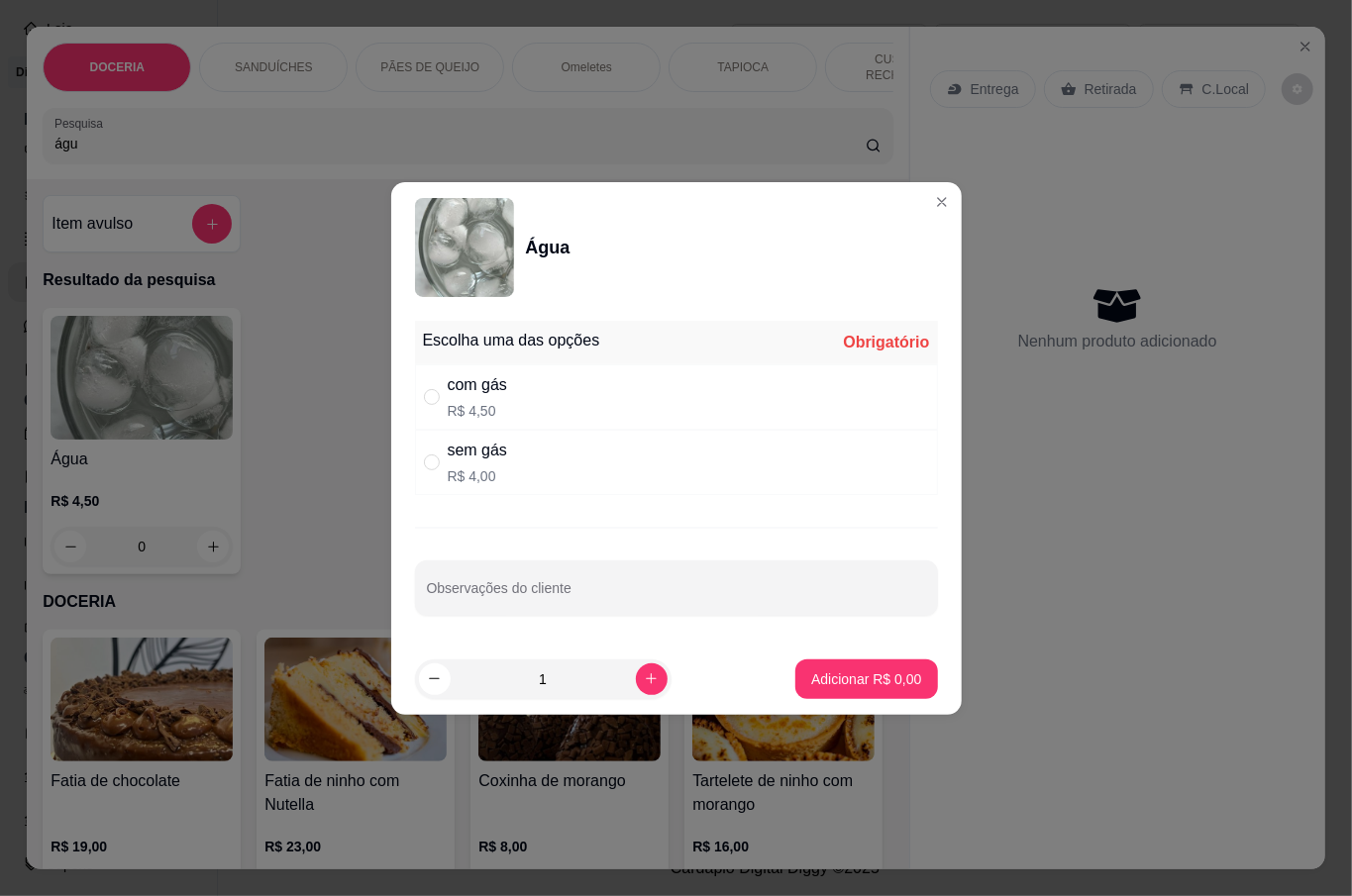 click on "sem gás  R$ 4,00" at bounding box center (676, 462) 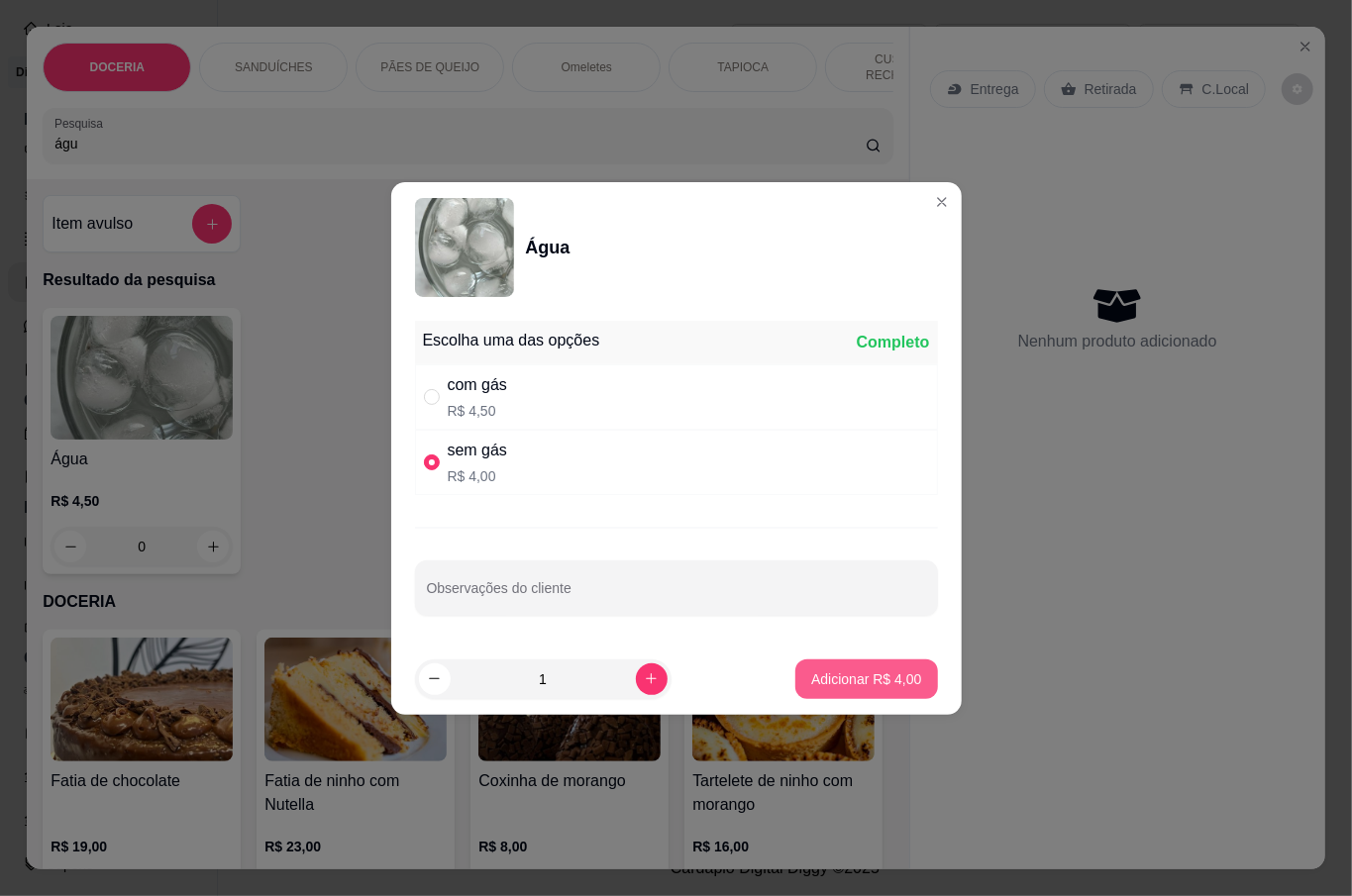click on "Adicionar   R$ 4,00" at bounding box center (866, 679) 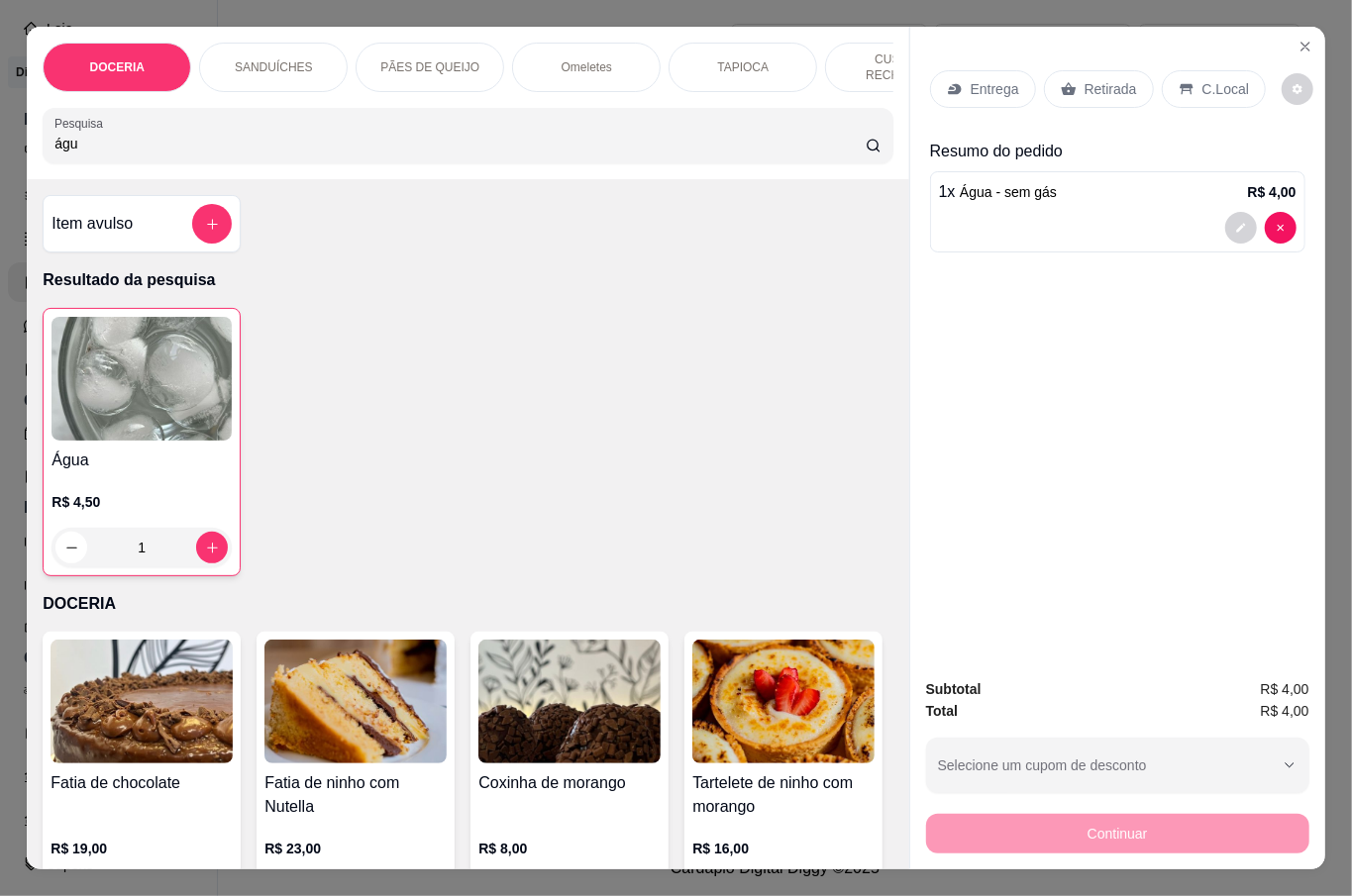 click on "Retirada" at bounding box center (1098, 89) 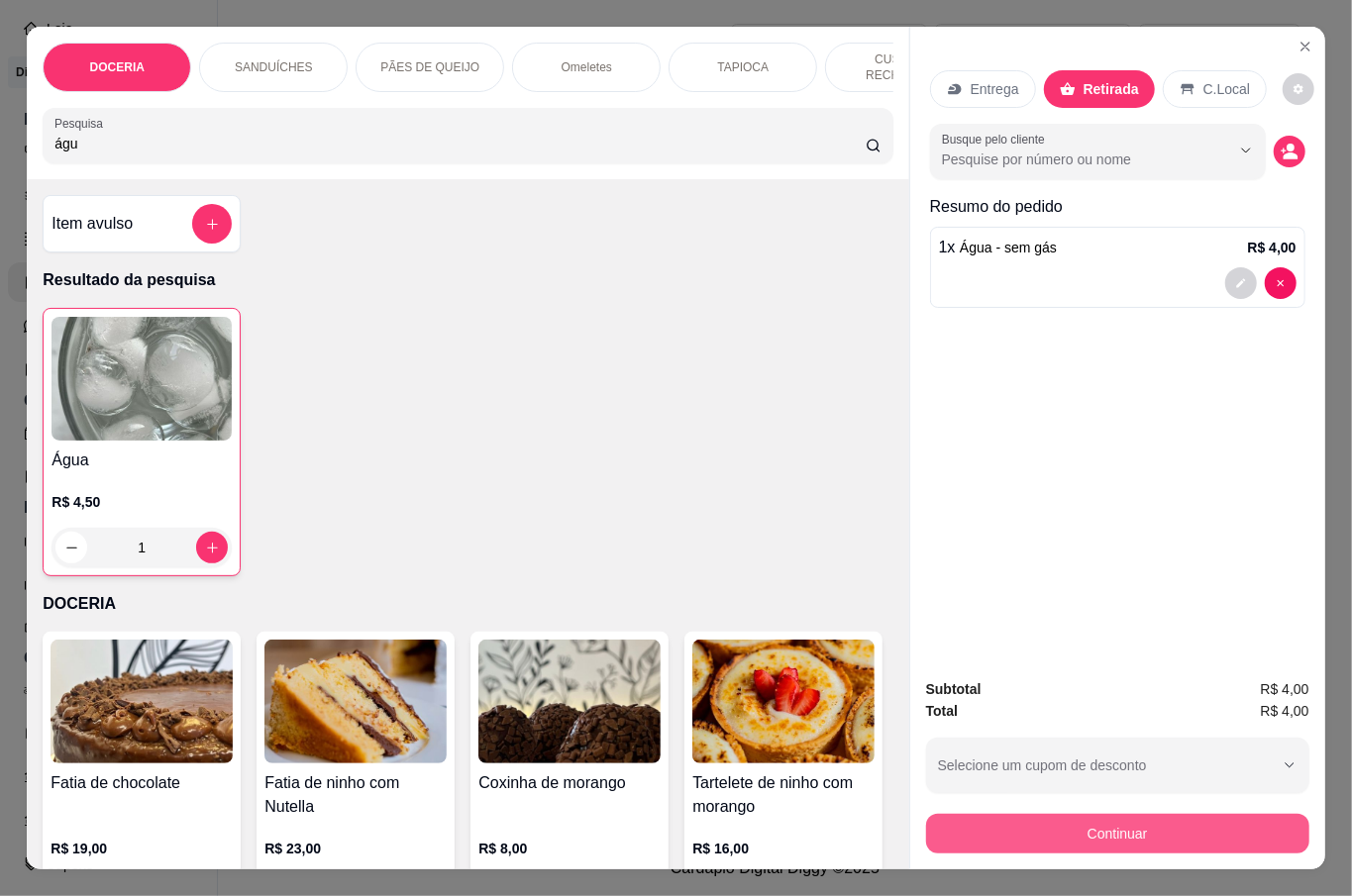 click on "Continuar" at bounding box center (1117, 834) 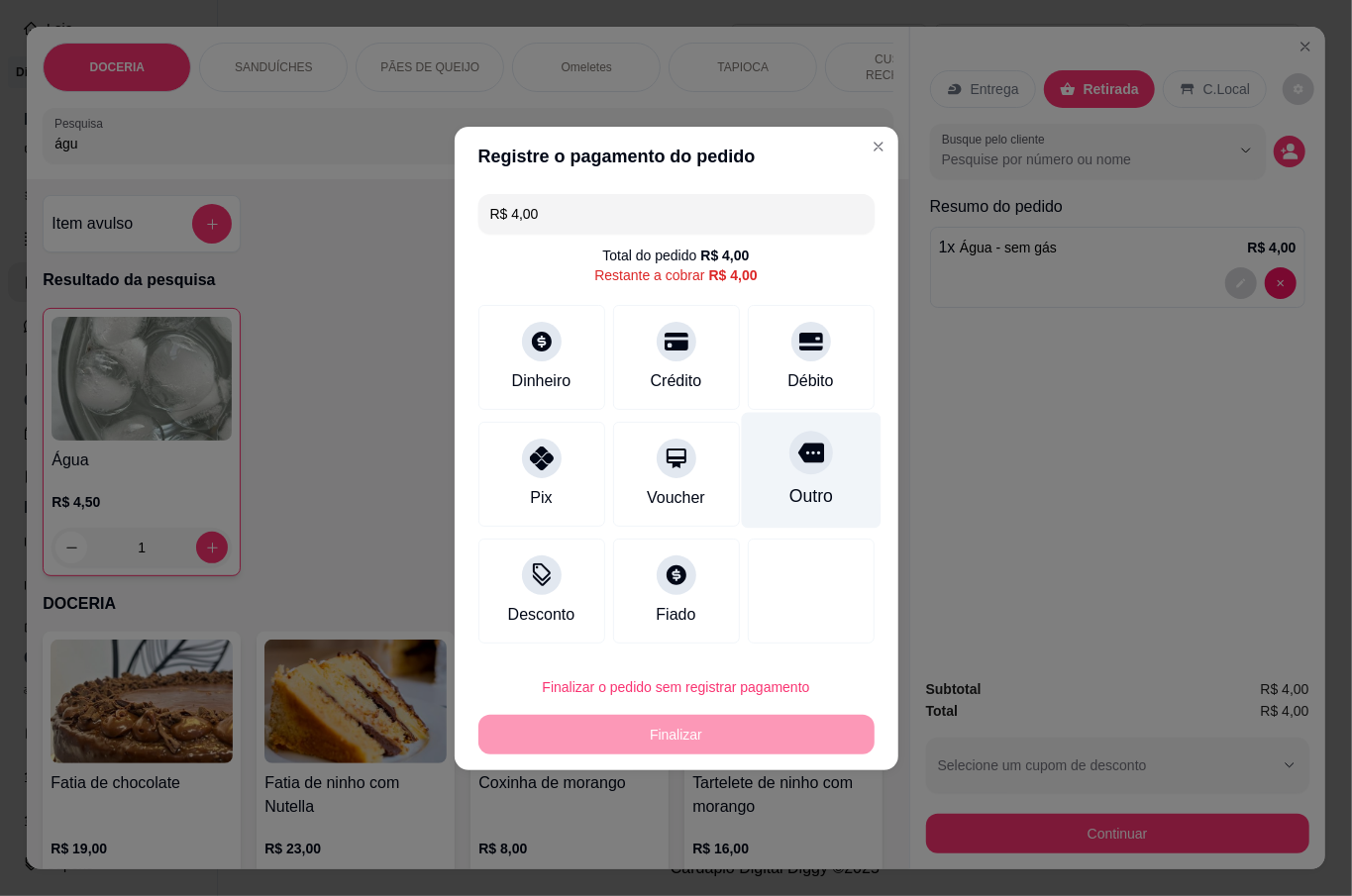 click 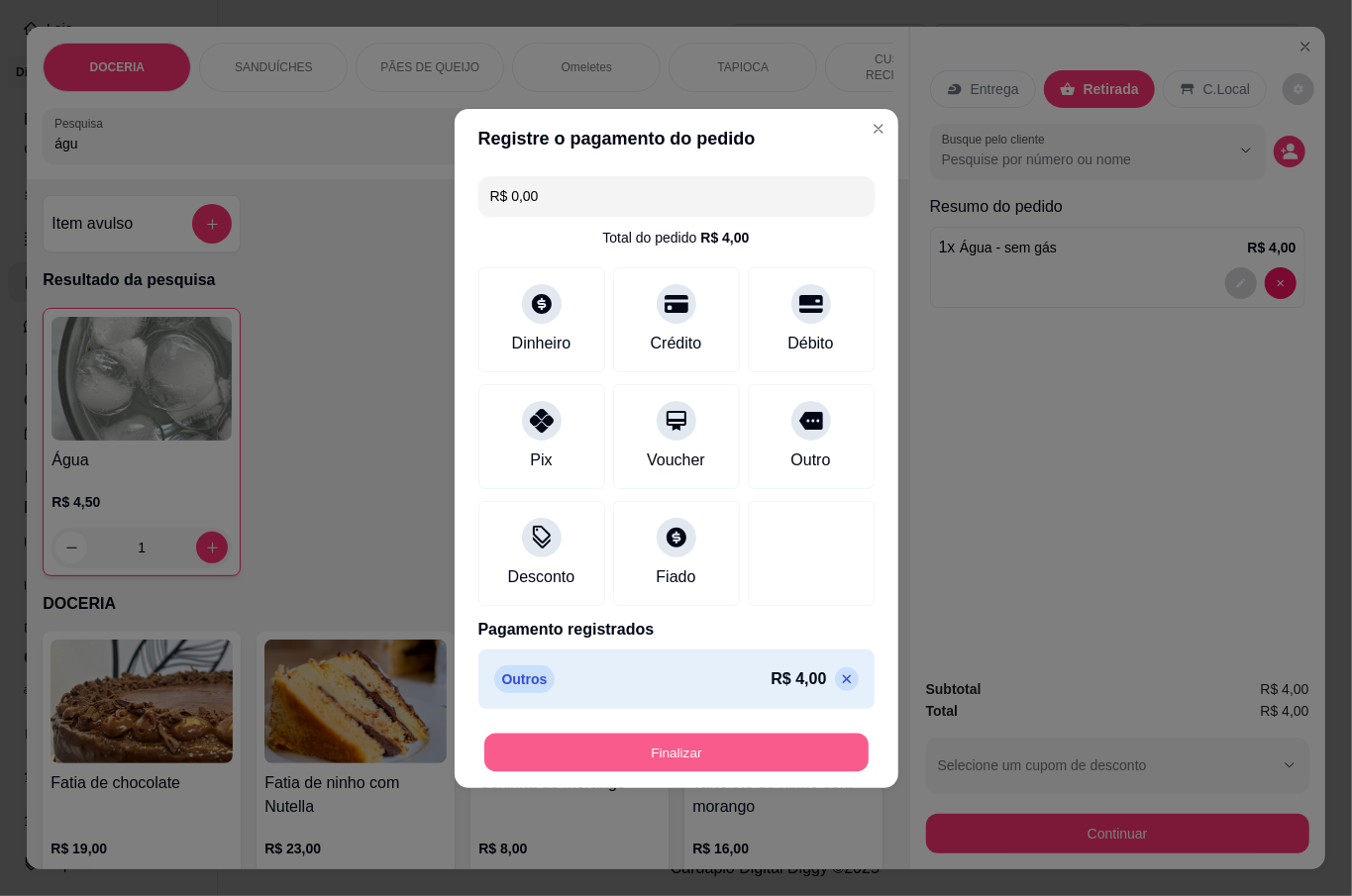 click on "Finalizar" at bounding box center [676, 751] 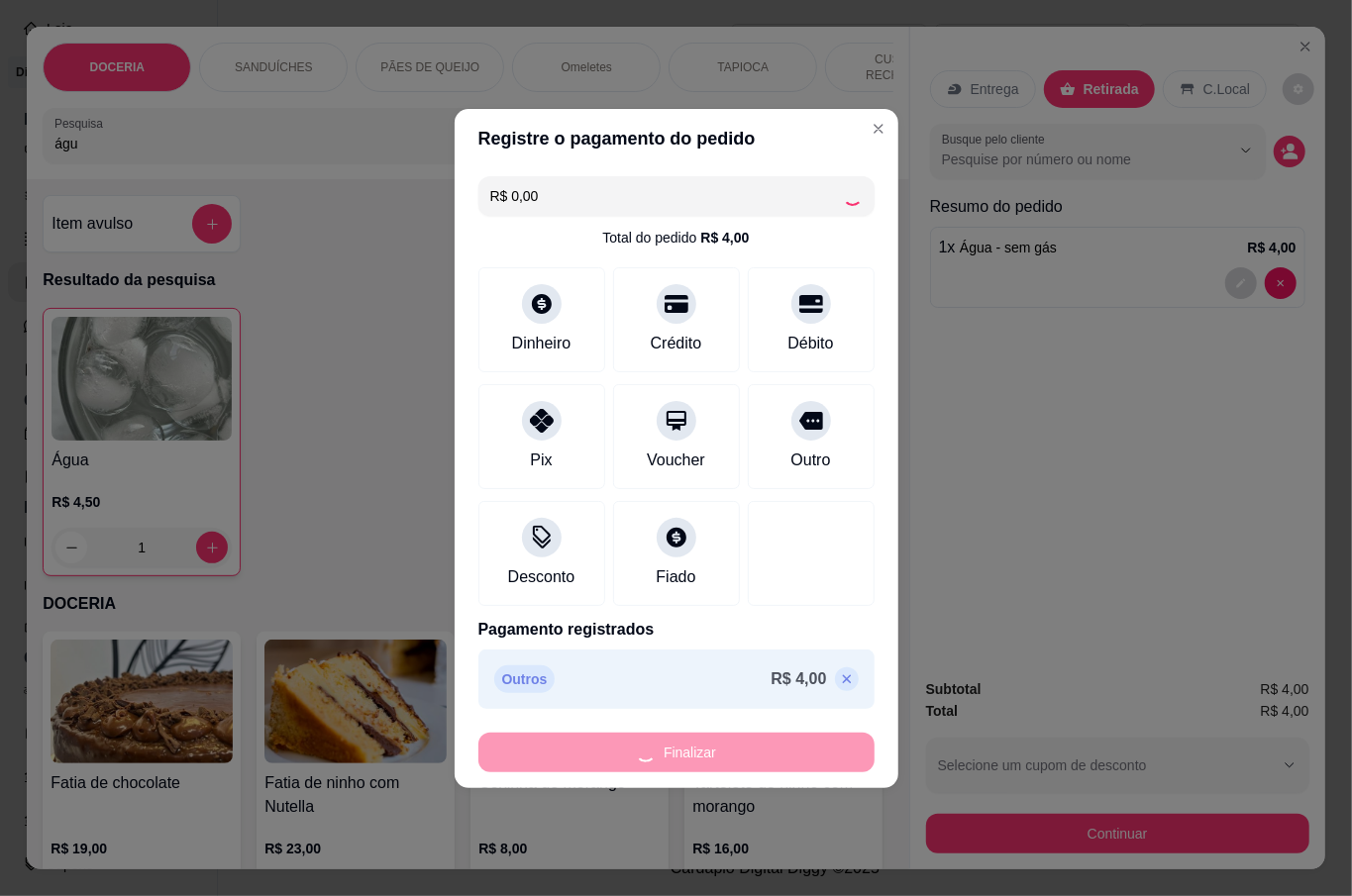 type on "0" 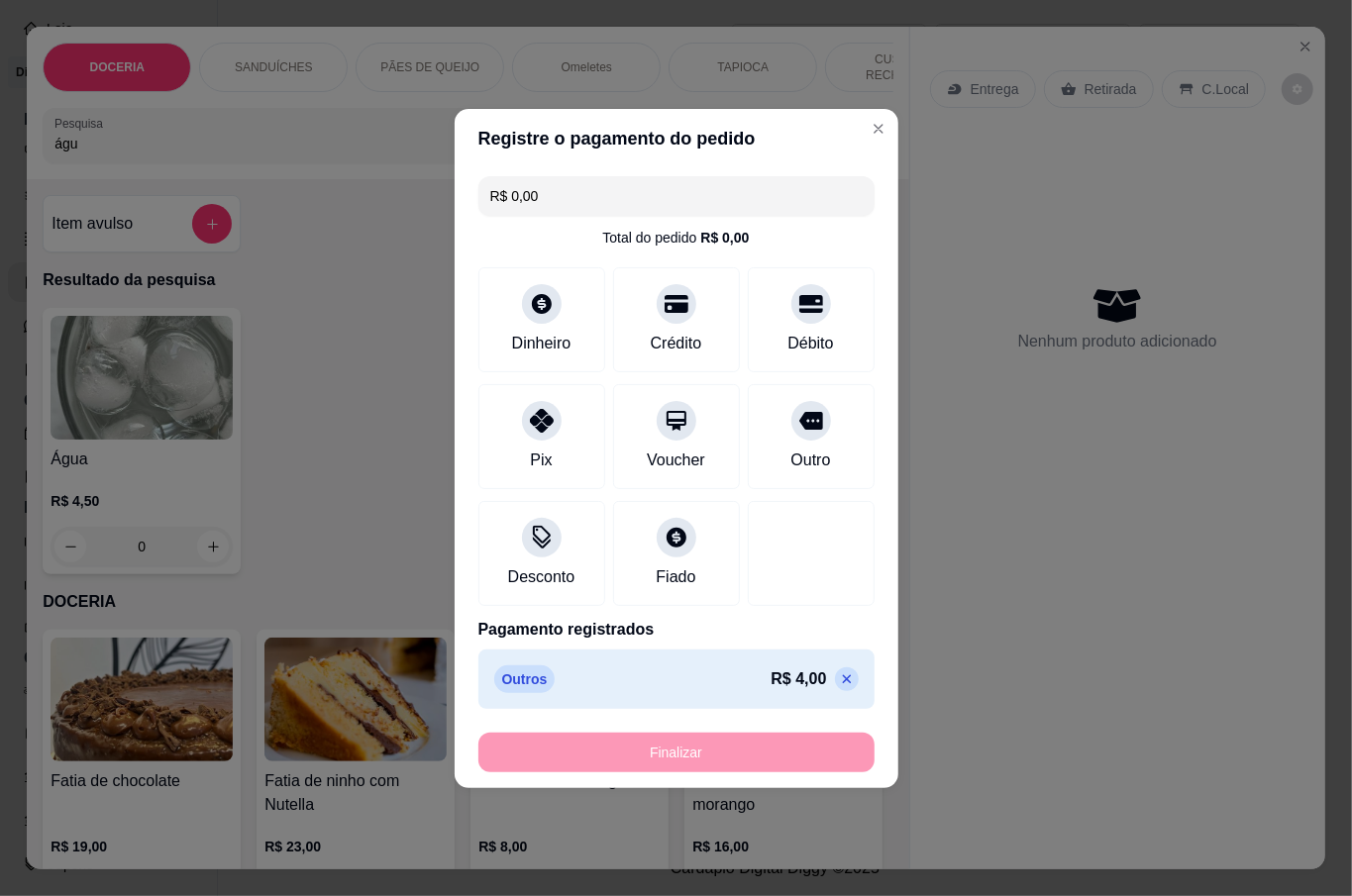 type on "-R$ 4,00" 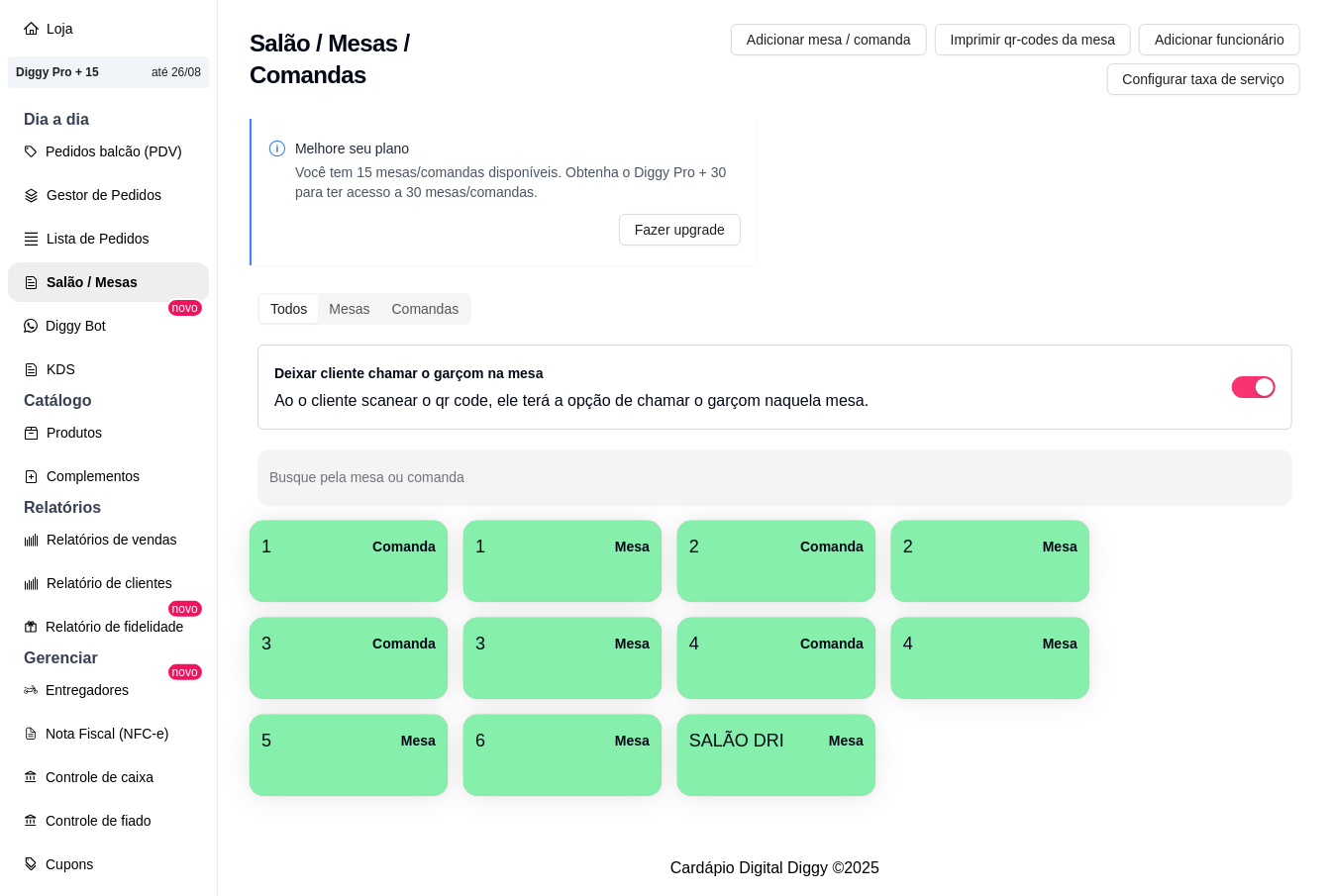 click on "6 Mesa" at bounding box center (563, 755) 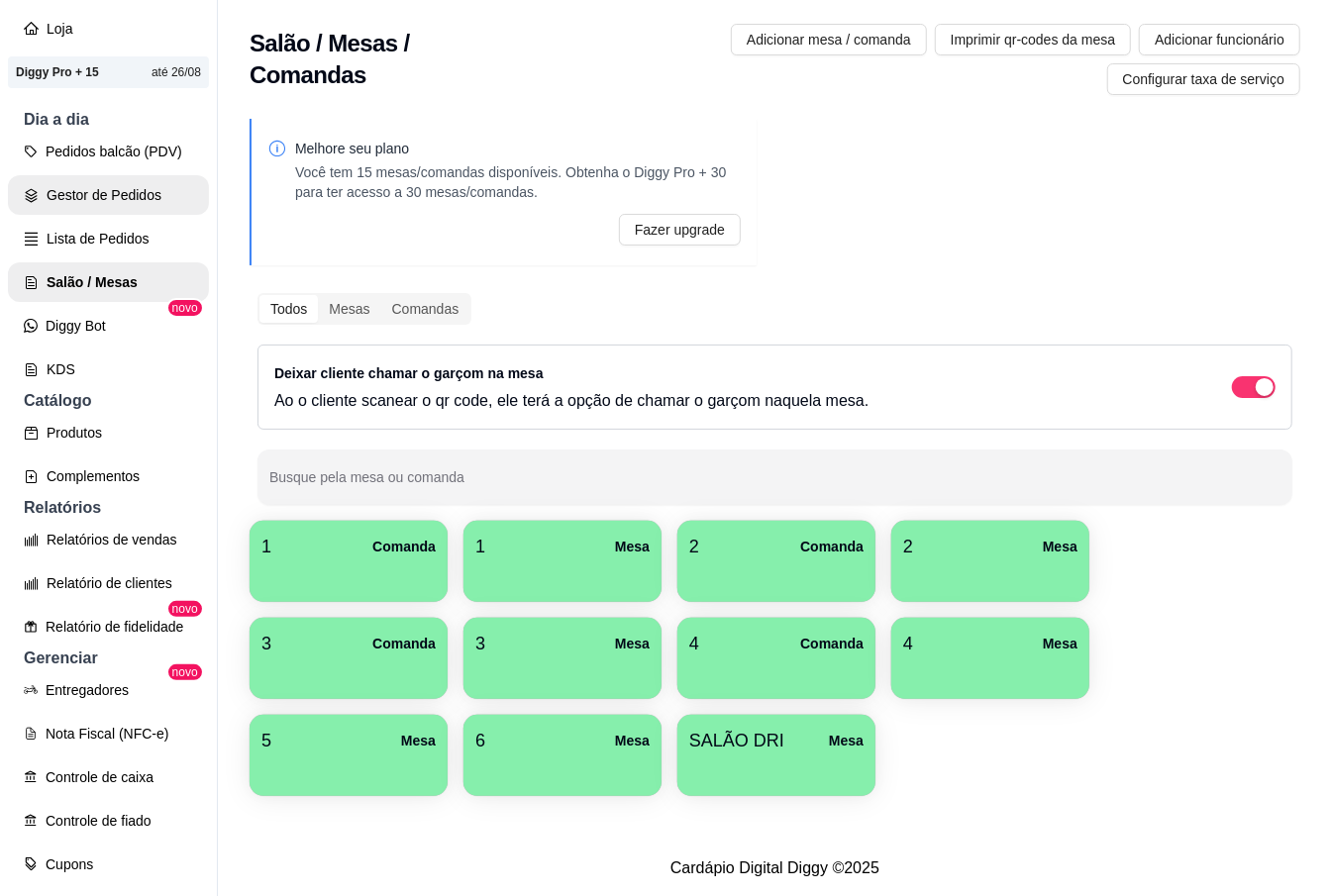 click on "Gestor de Pedidos" at bounding box center (108, 195) 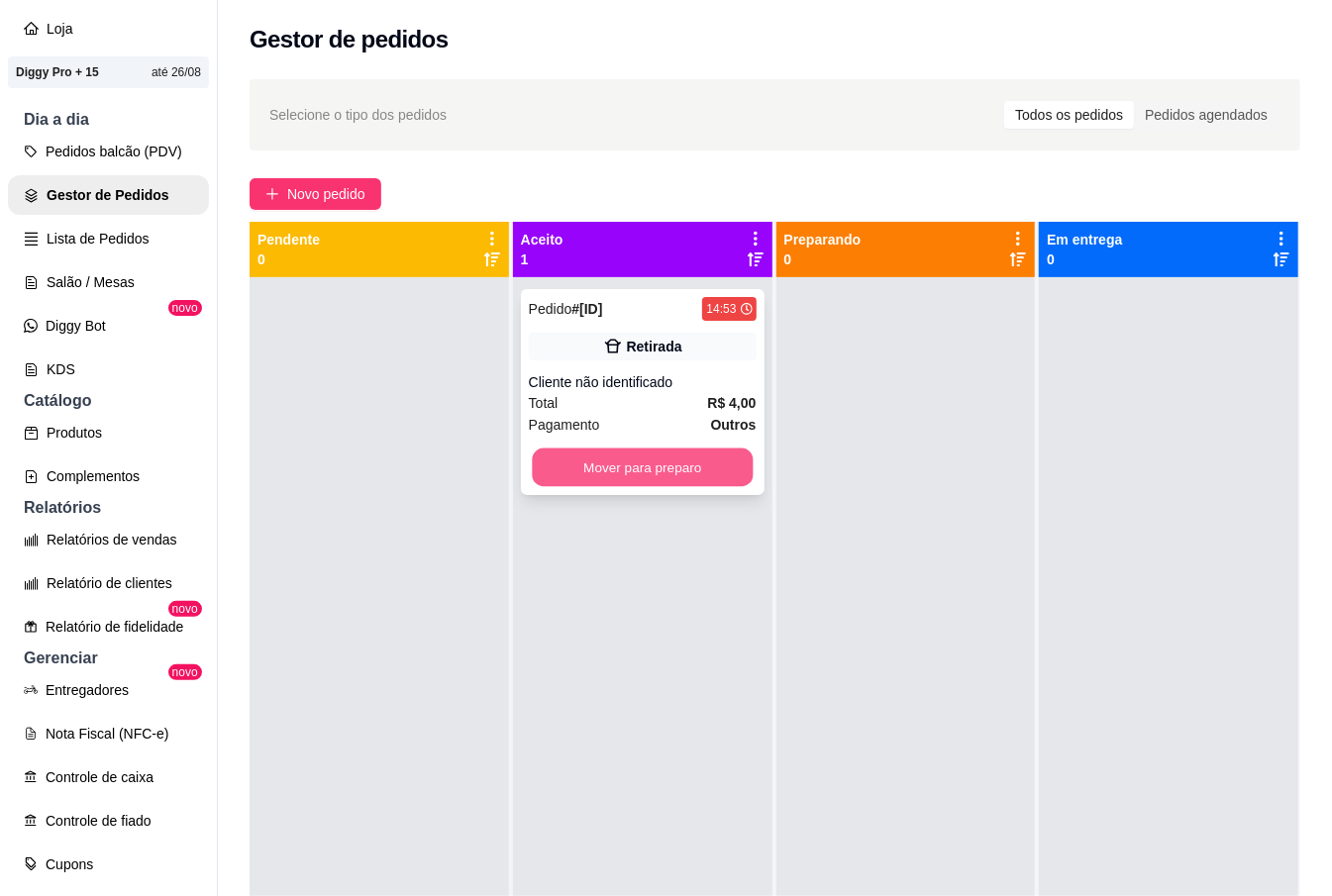 click on "Mover para preparo" at bounding box center [642, 467] 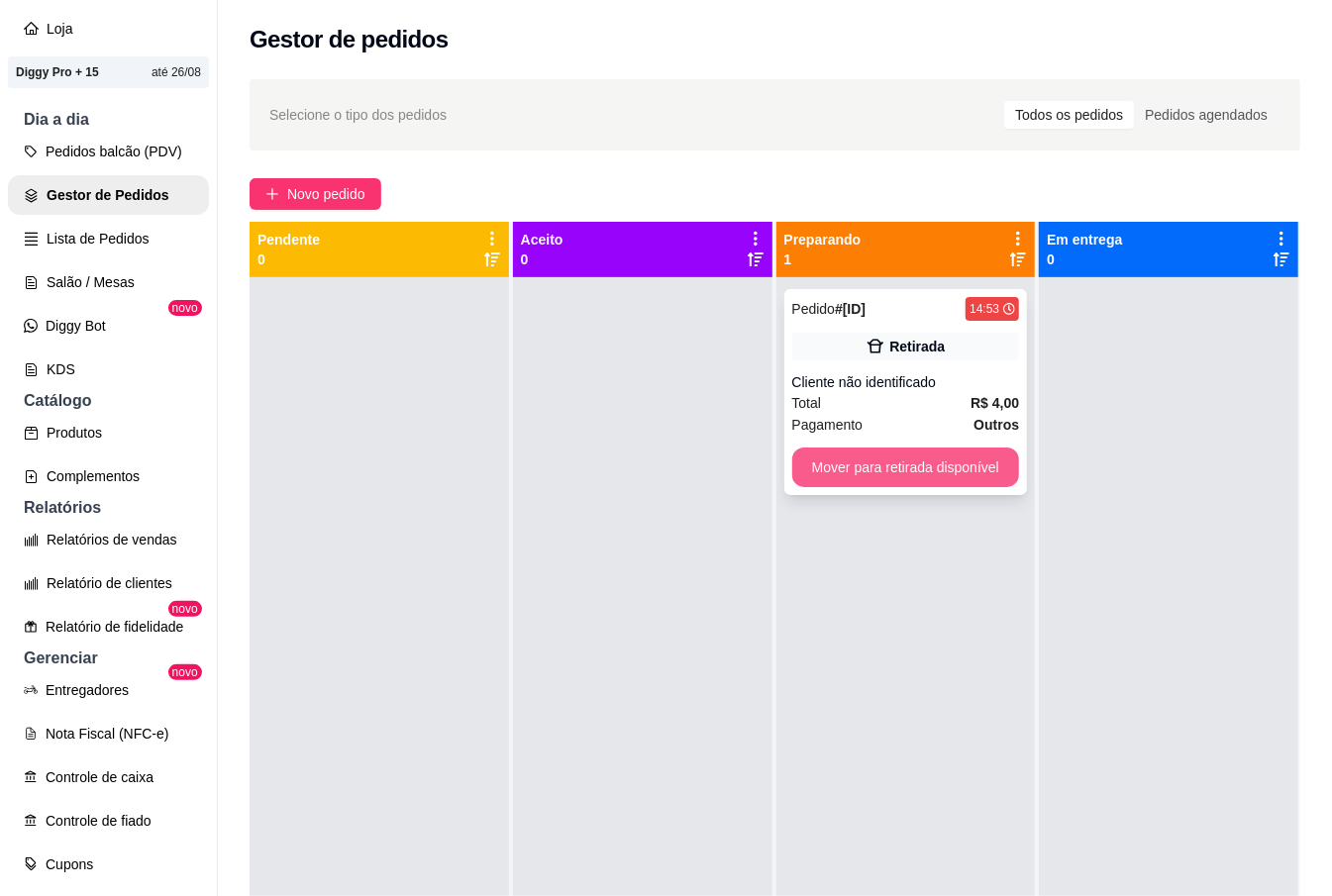 click on "Mover para retirada disponível" at bounding box center (906, 467) 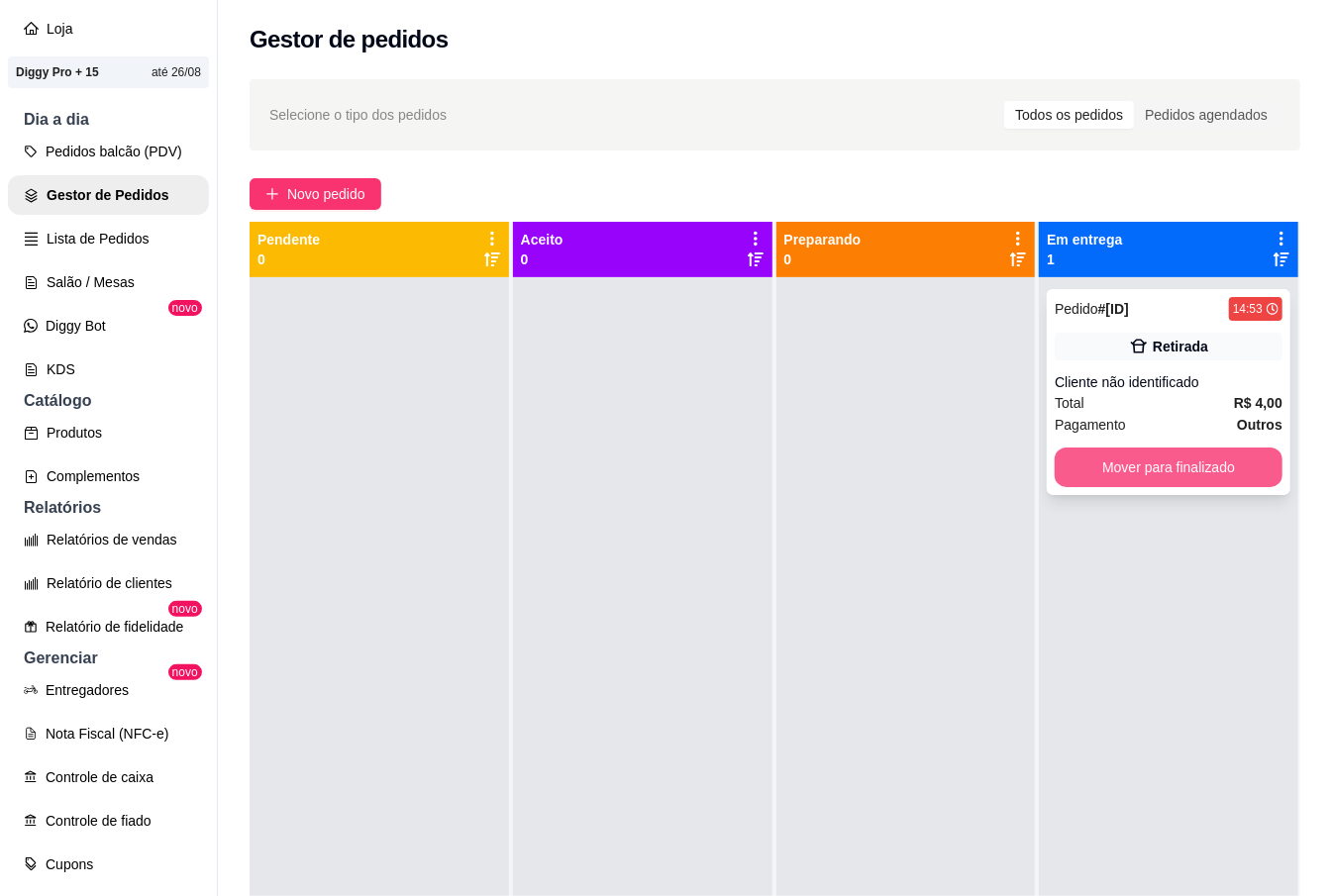 click on "Mover para finalizado" at bounding box center [1169, 467] 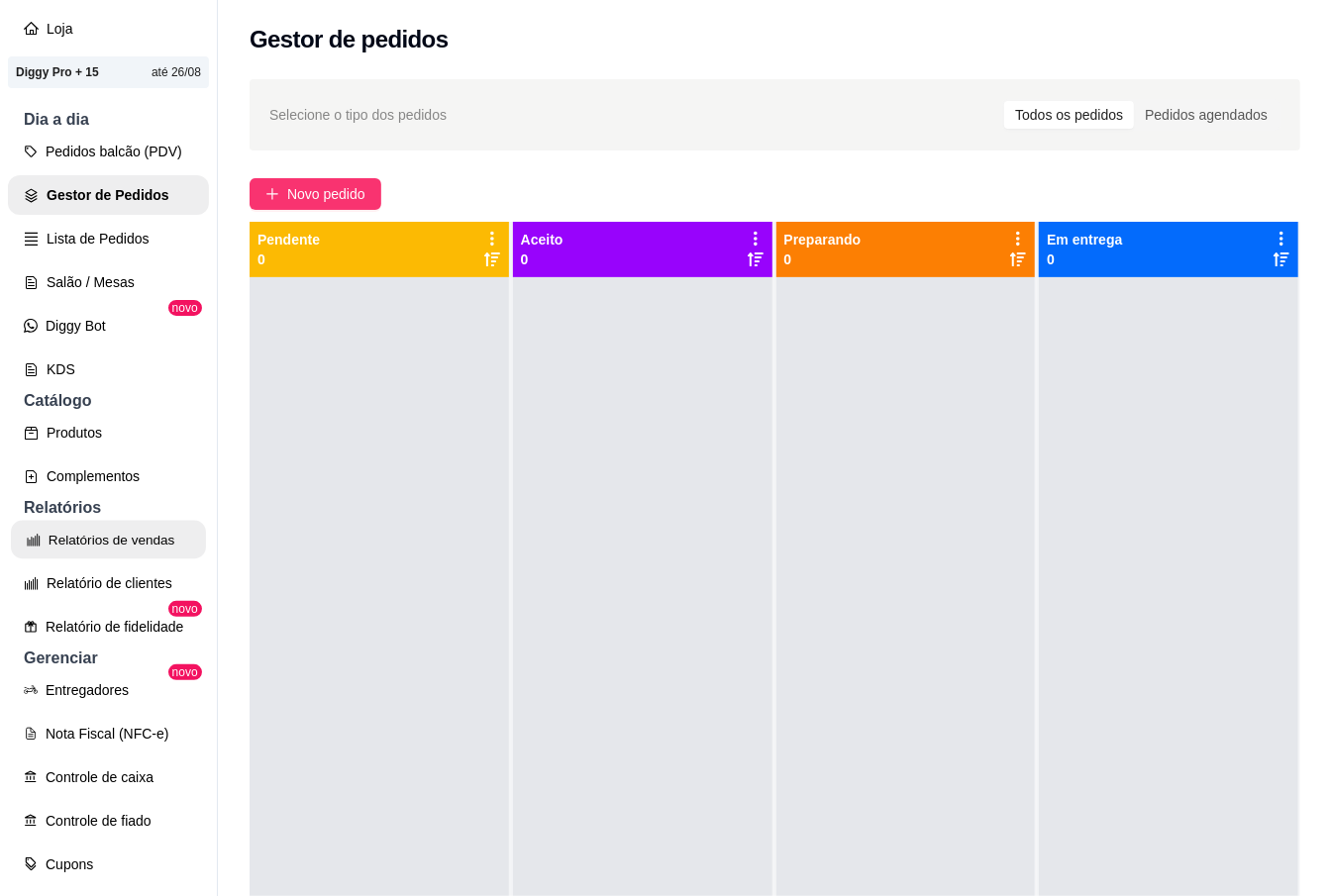 click on "Relatórios de vendas" at bounding box center (108, 540) 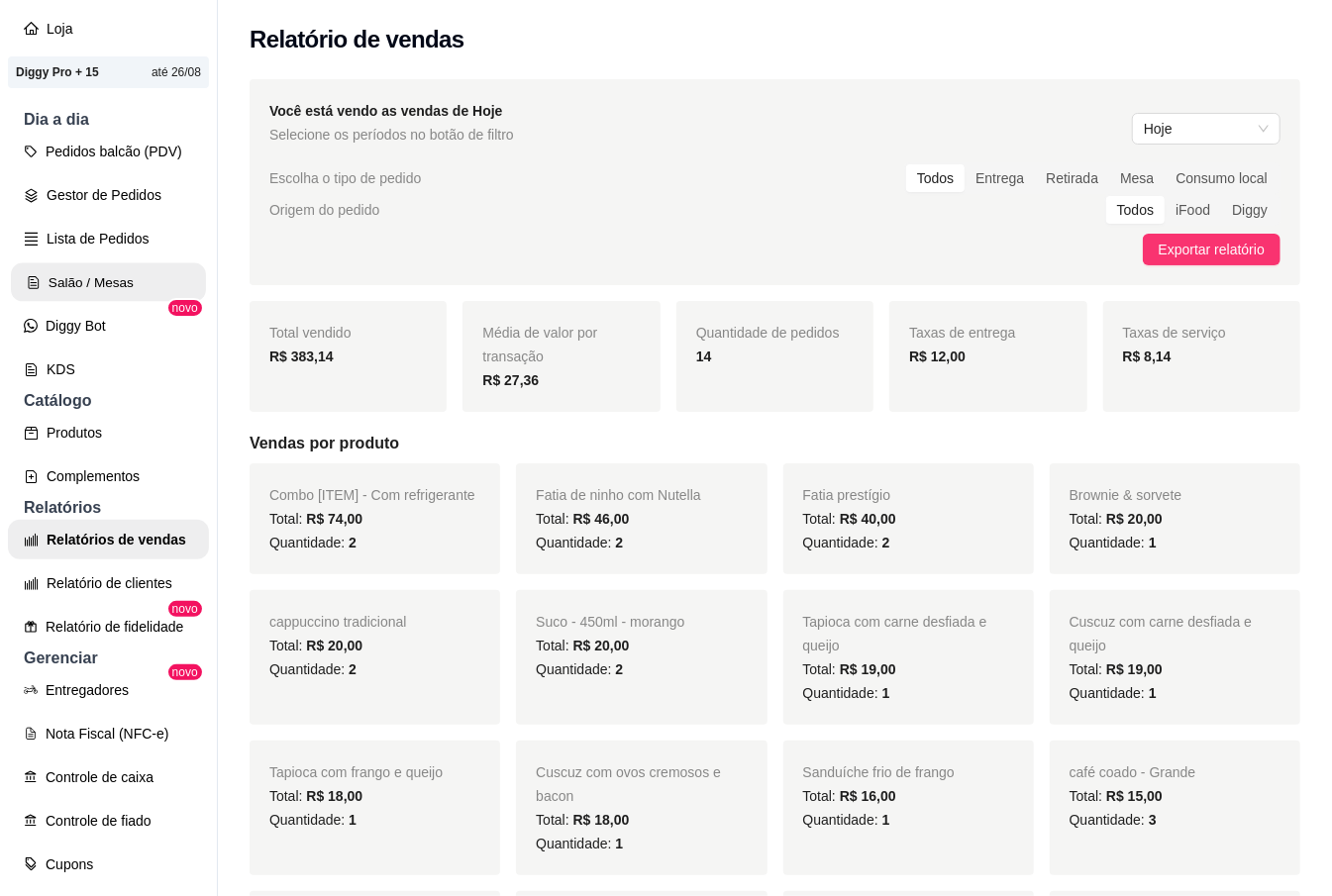 click on "Salão / Mesas" at bounding box center [108, 282] 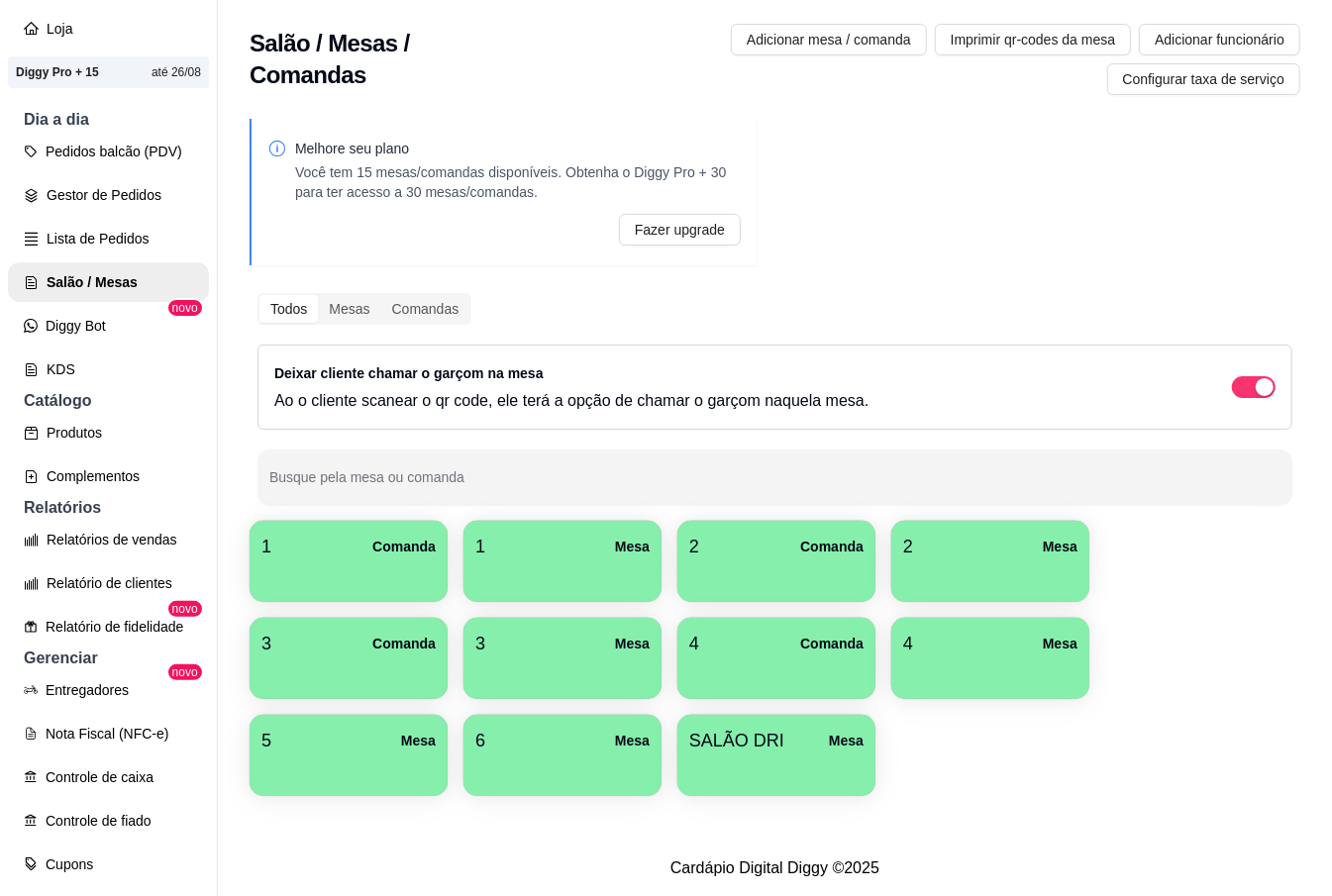 click on "Comanda" at bounding box center (404, 547) 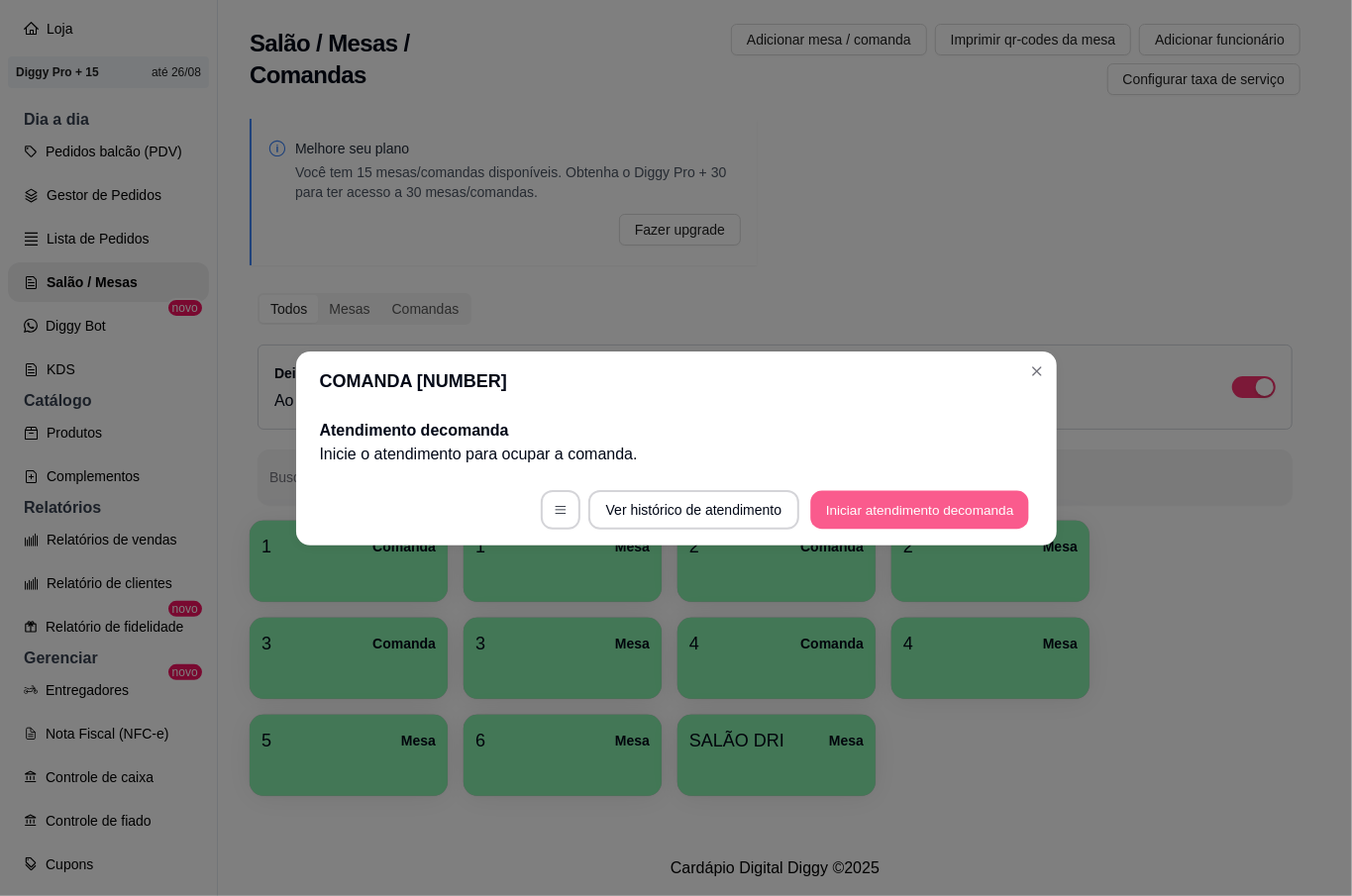 click on "Iniciar atendimento de  comanda" at bounding box center (920, 509) 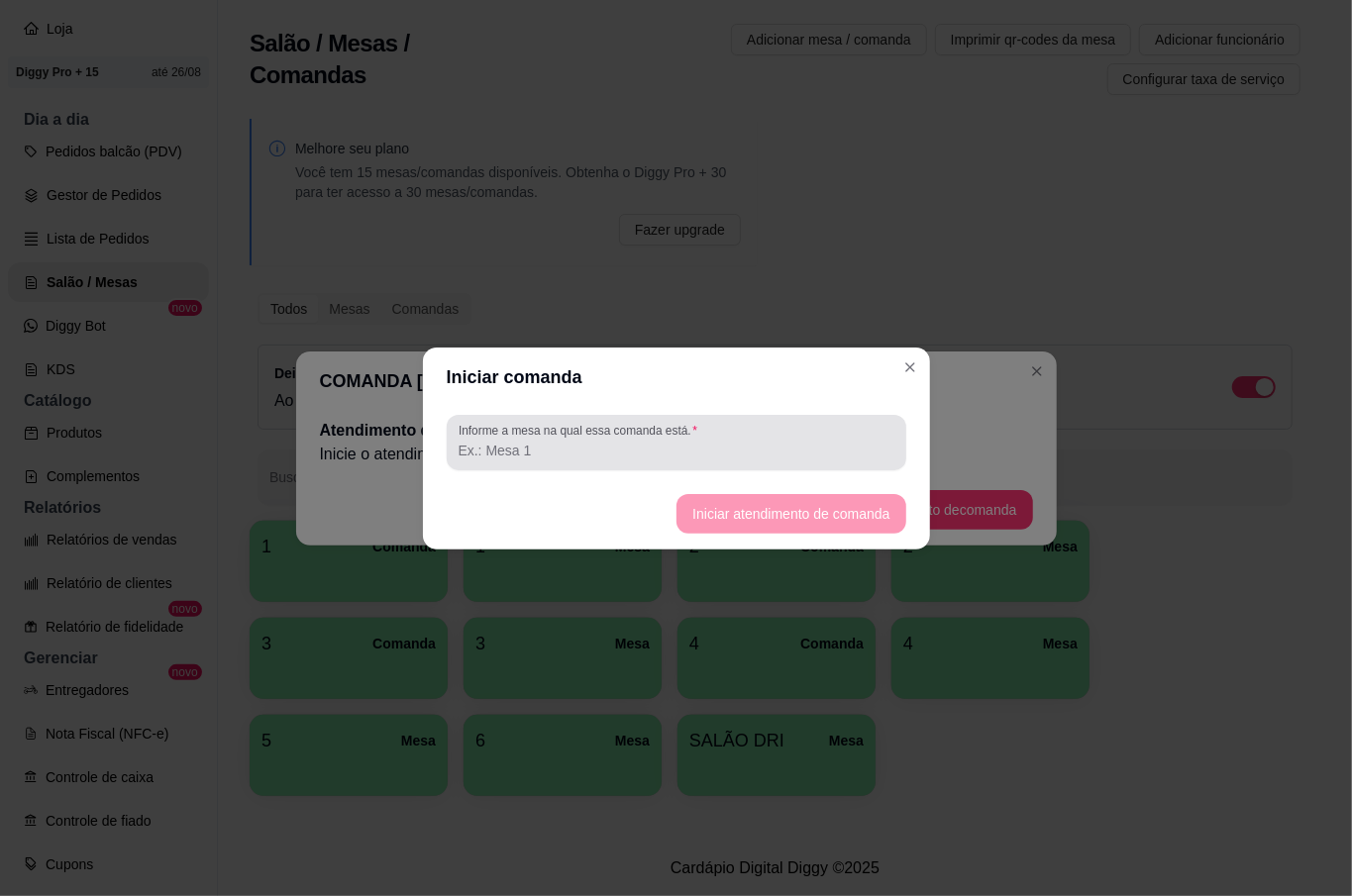 click on "Informe a mesa na qual essa comanda está." at bounding box center [676, 450] 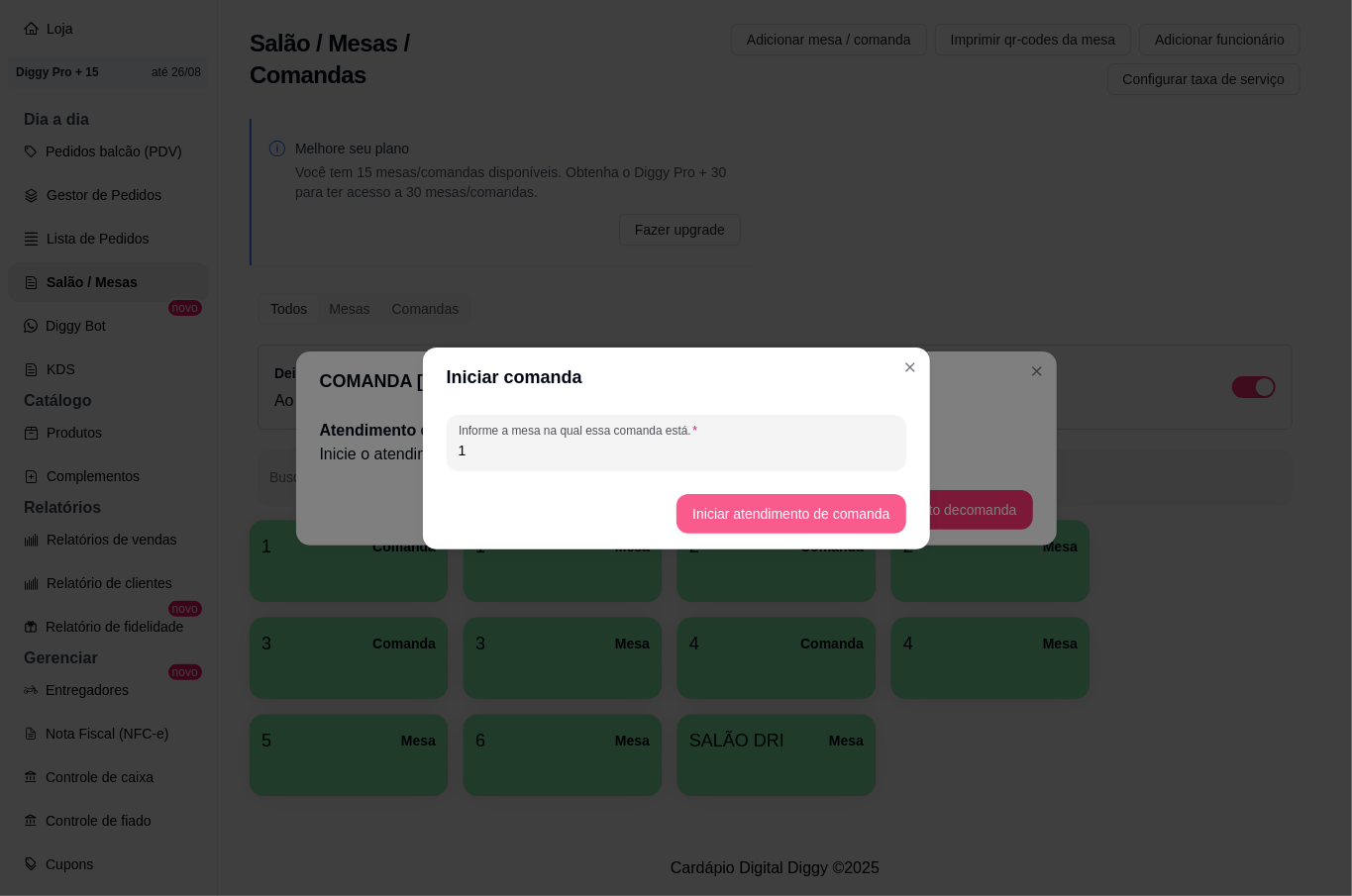 type on "1" 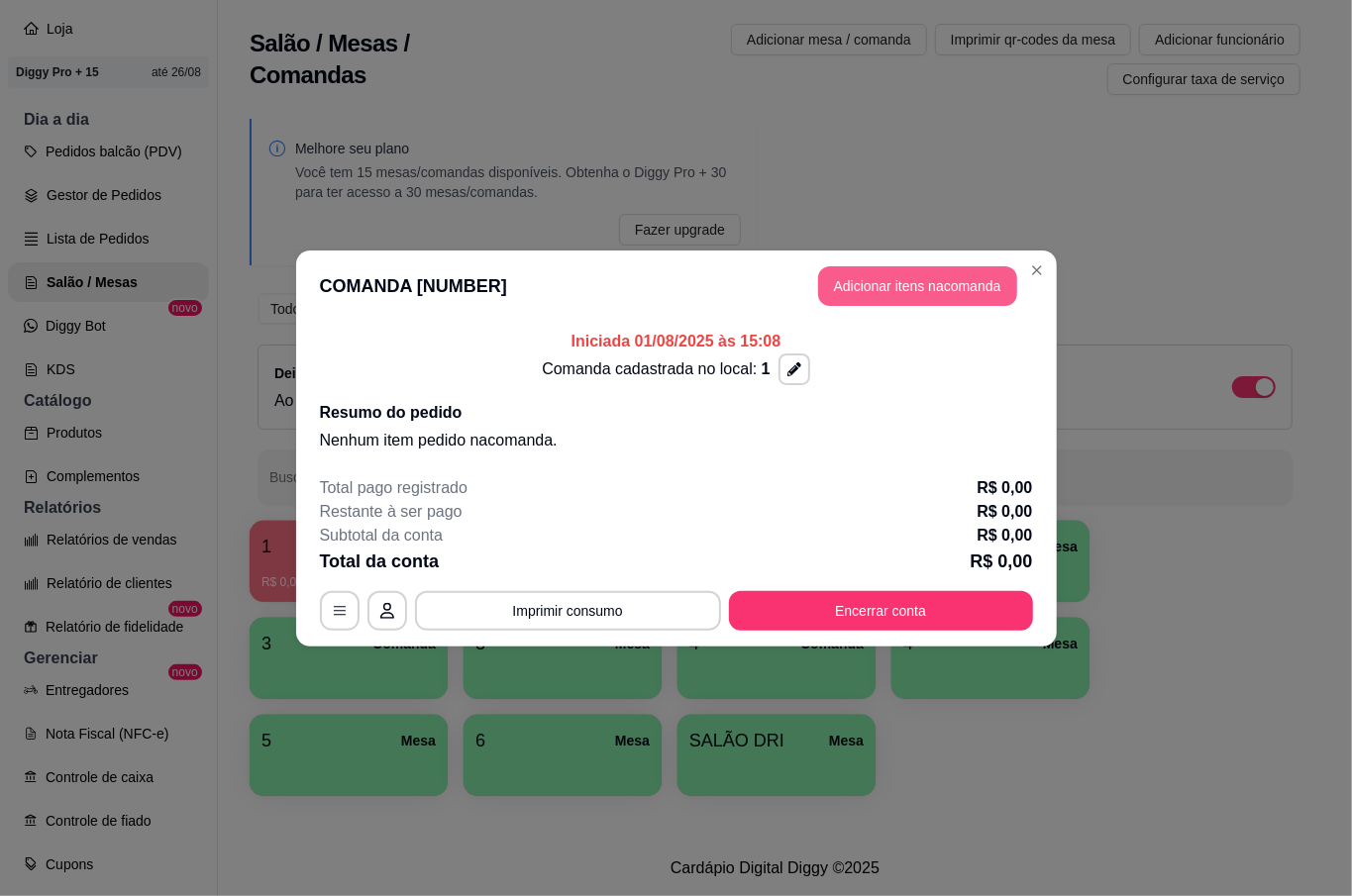 click on "Adicionar itens na  comanda" at bounding box center (917, 286) 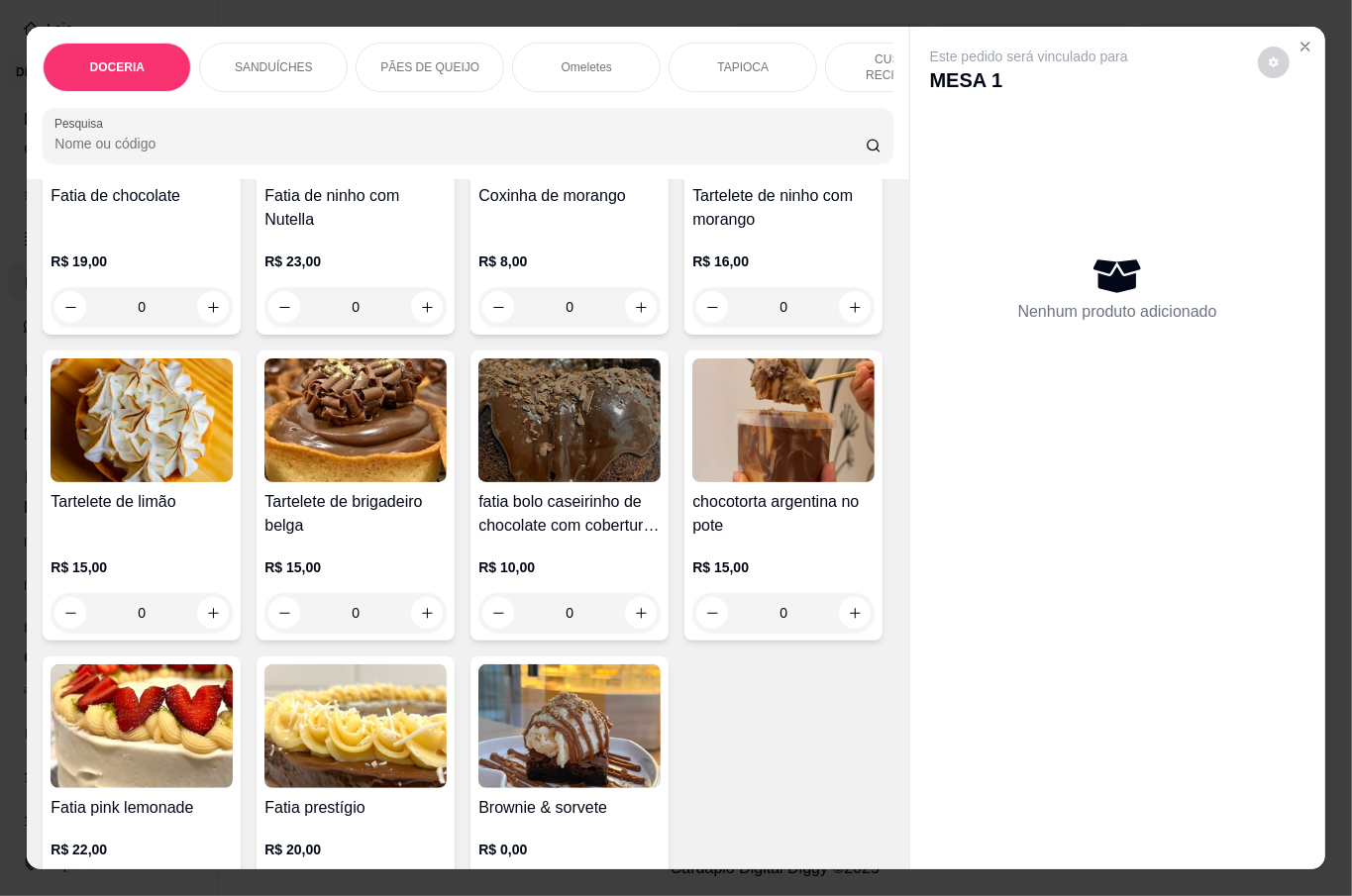 scroll, scrollTop: 396, scrollLeft: 0, axis: vertical 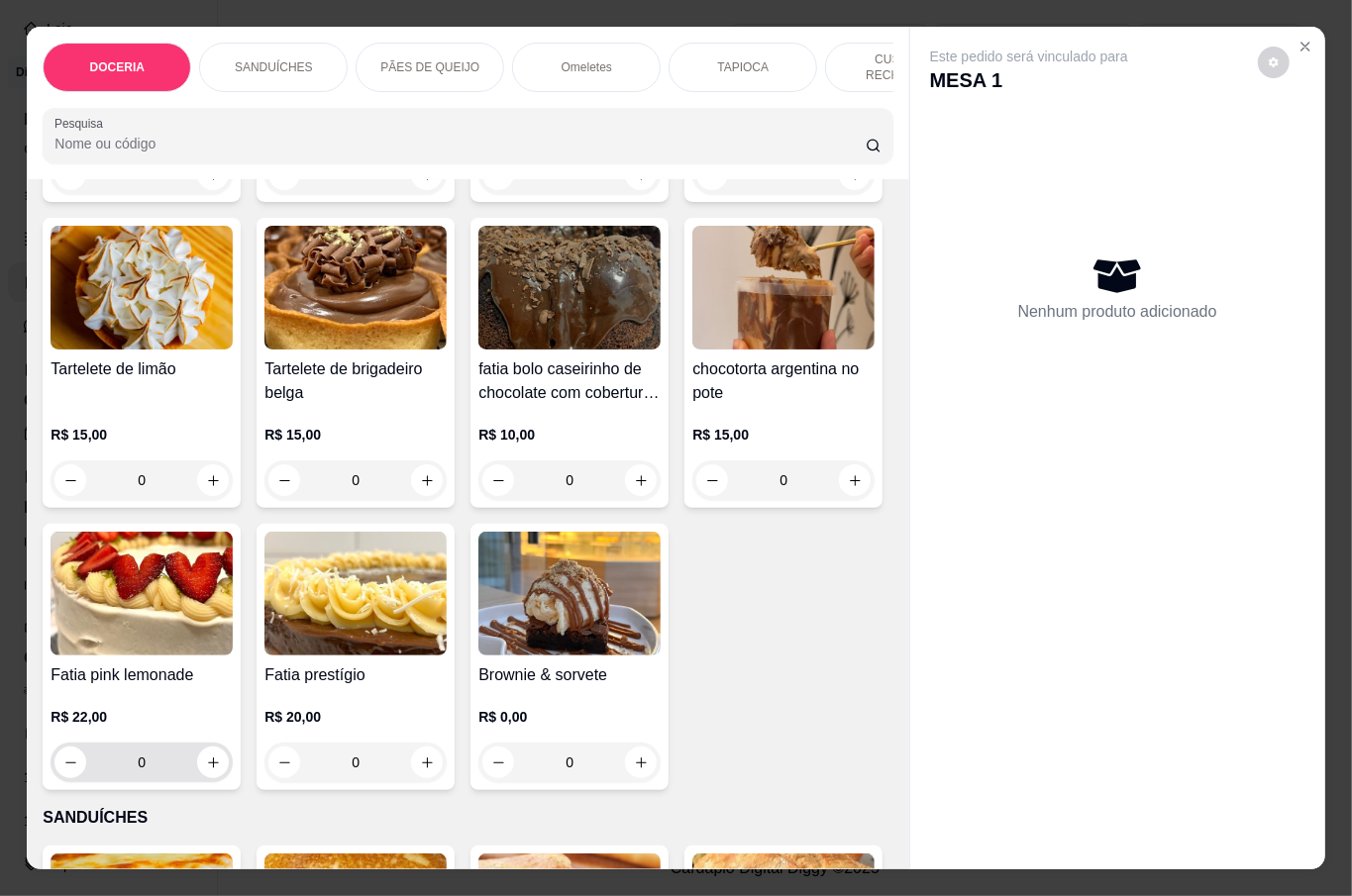 click 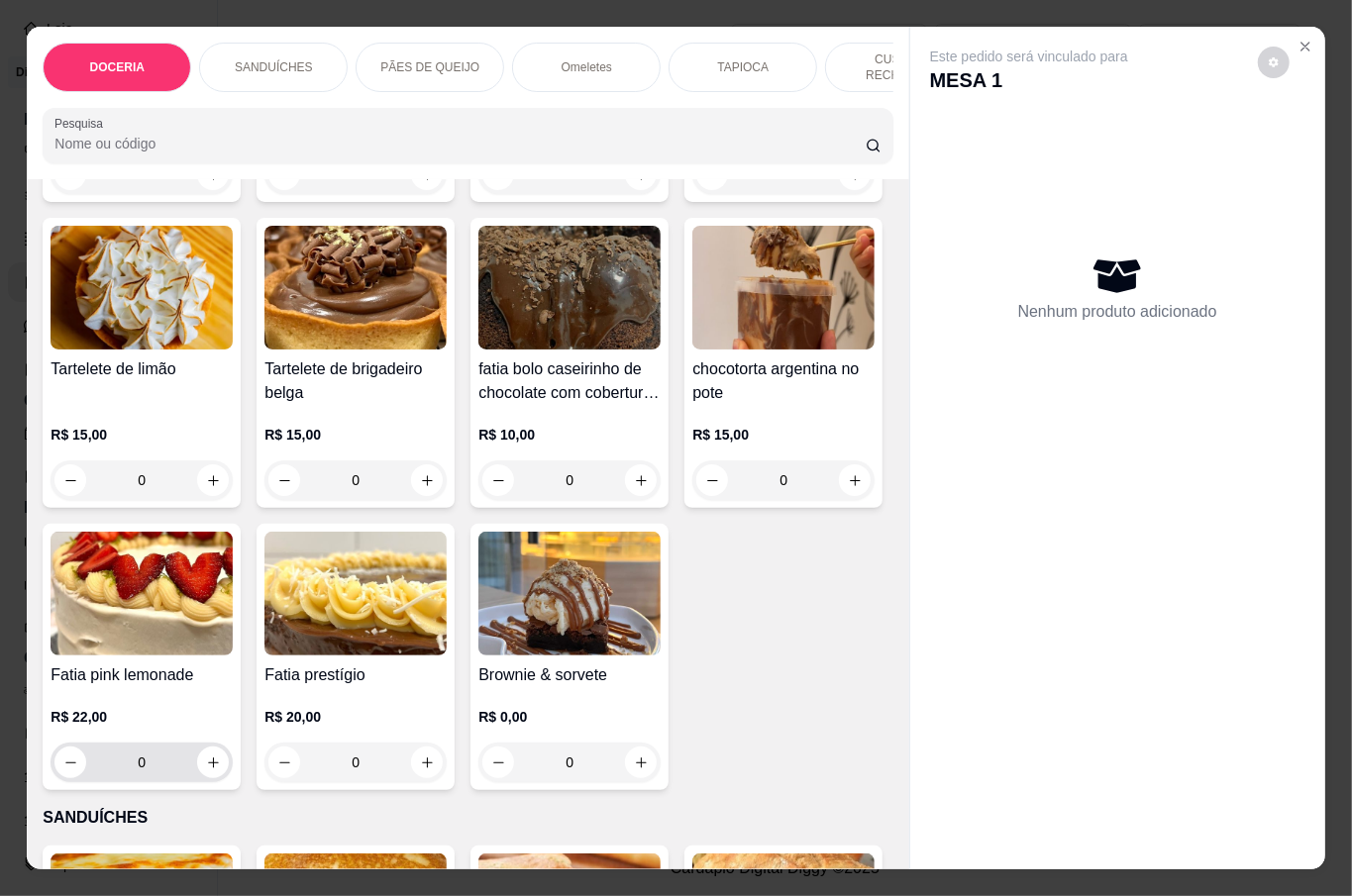 type on "1" 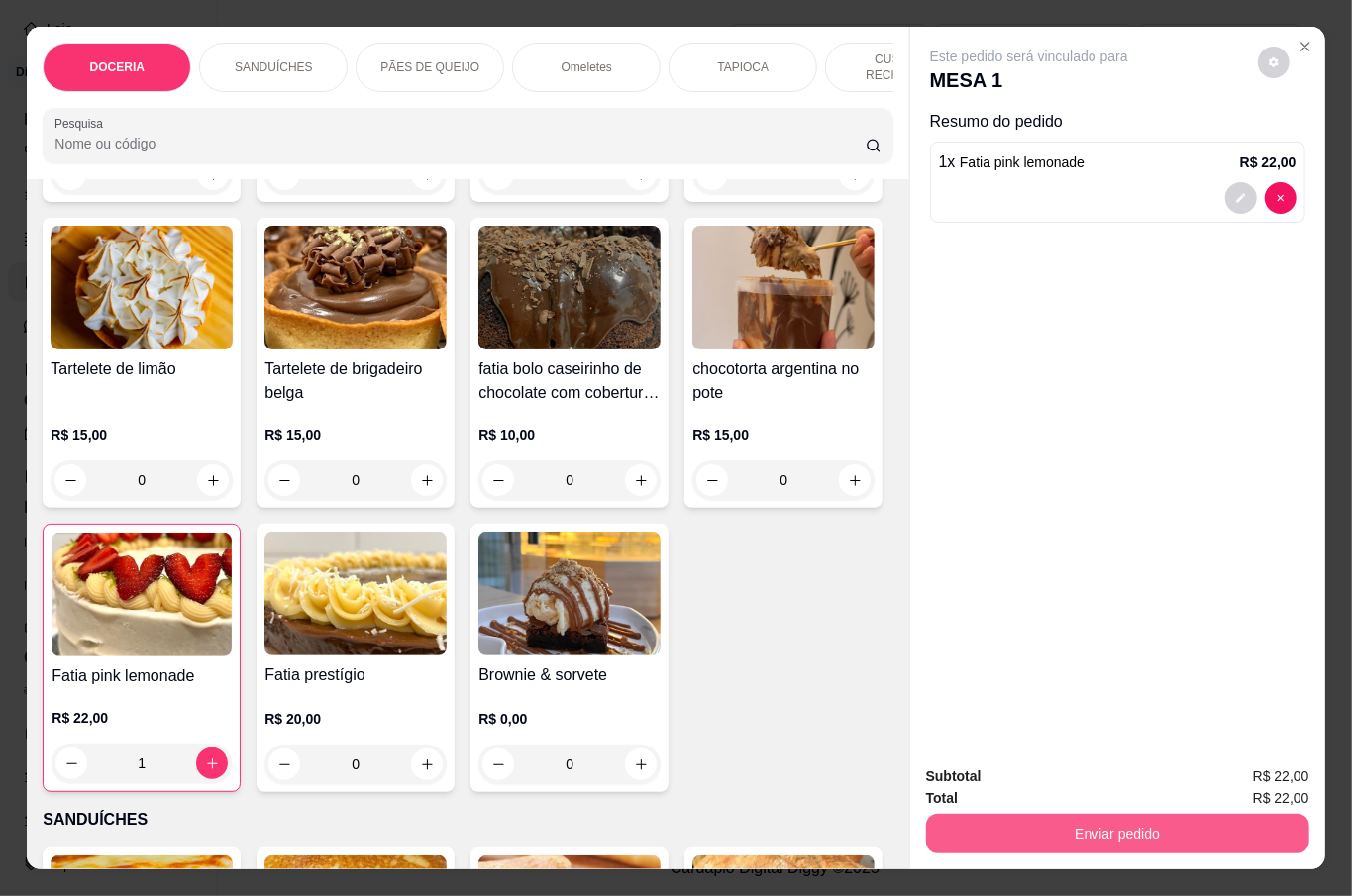 click on "Enviar pedido" at bounding box center [1117, 834] 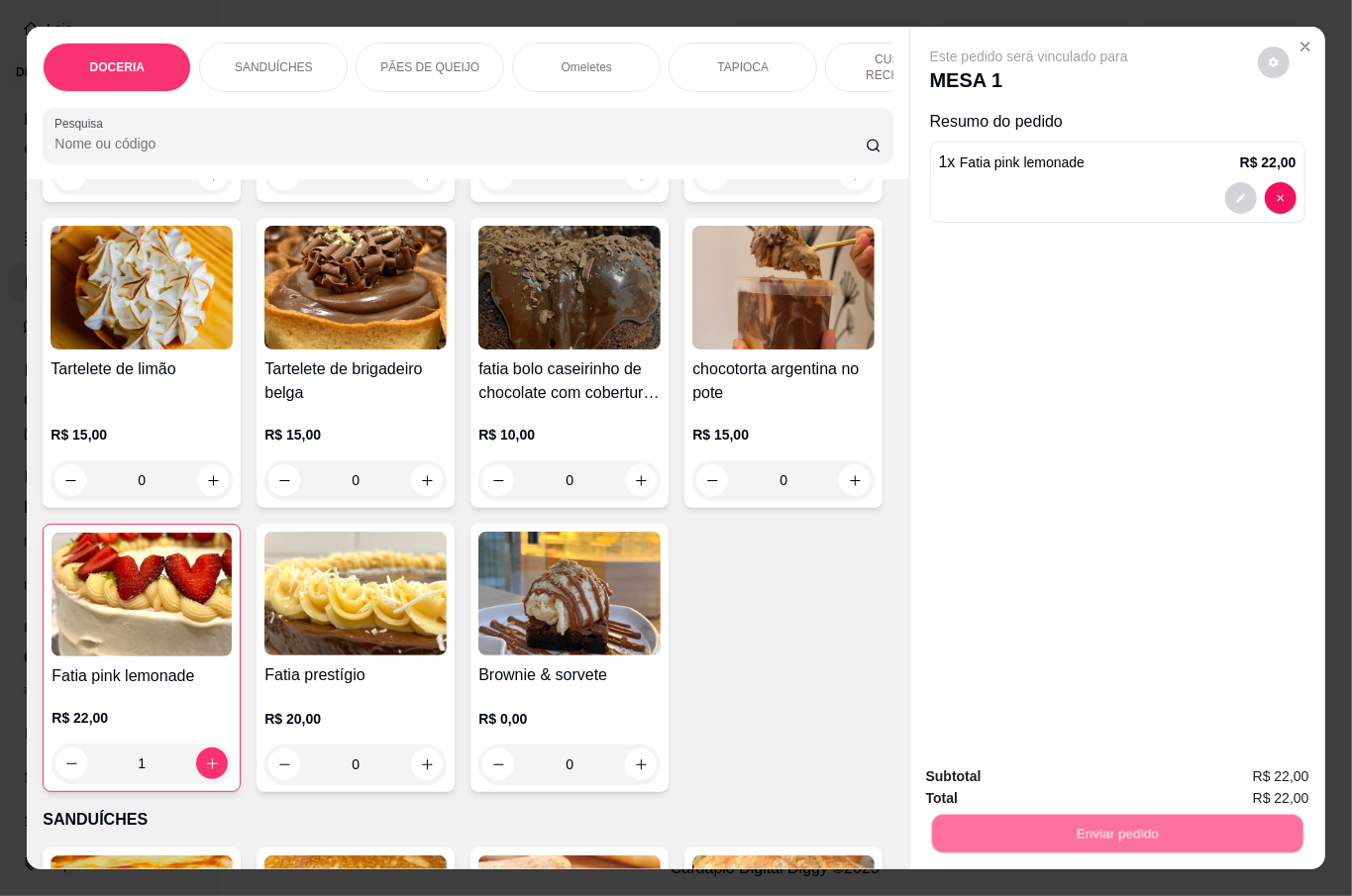 click on "Não registrar e enviar pedido" at bounding box center [1050, 775] 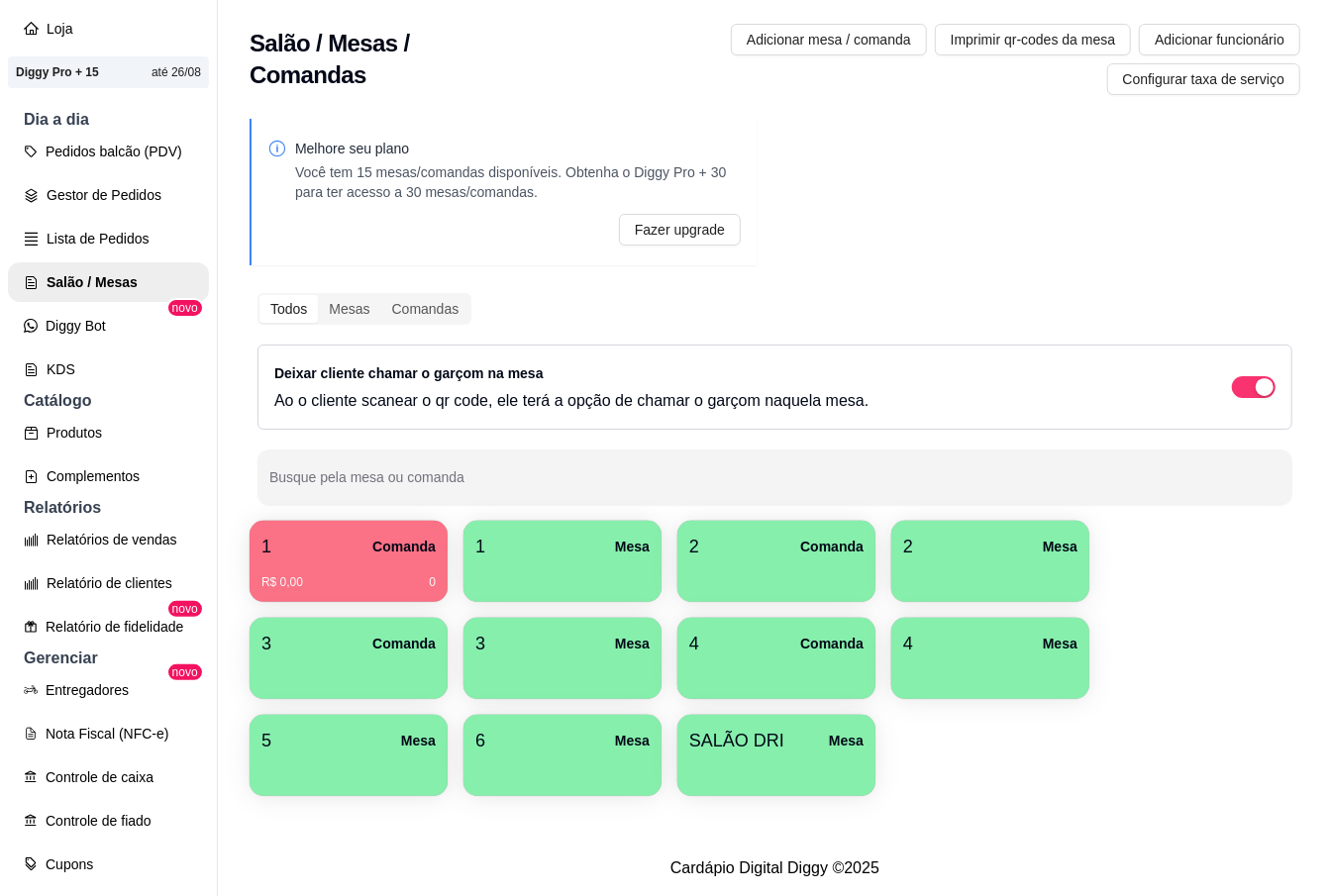 click on "Comanda" at bounding box center [404, 547] 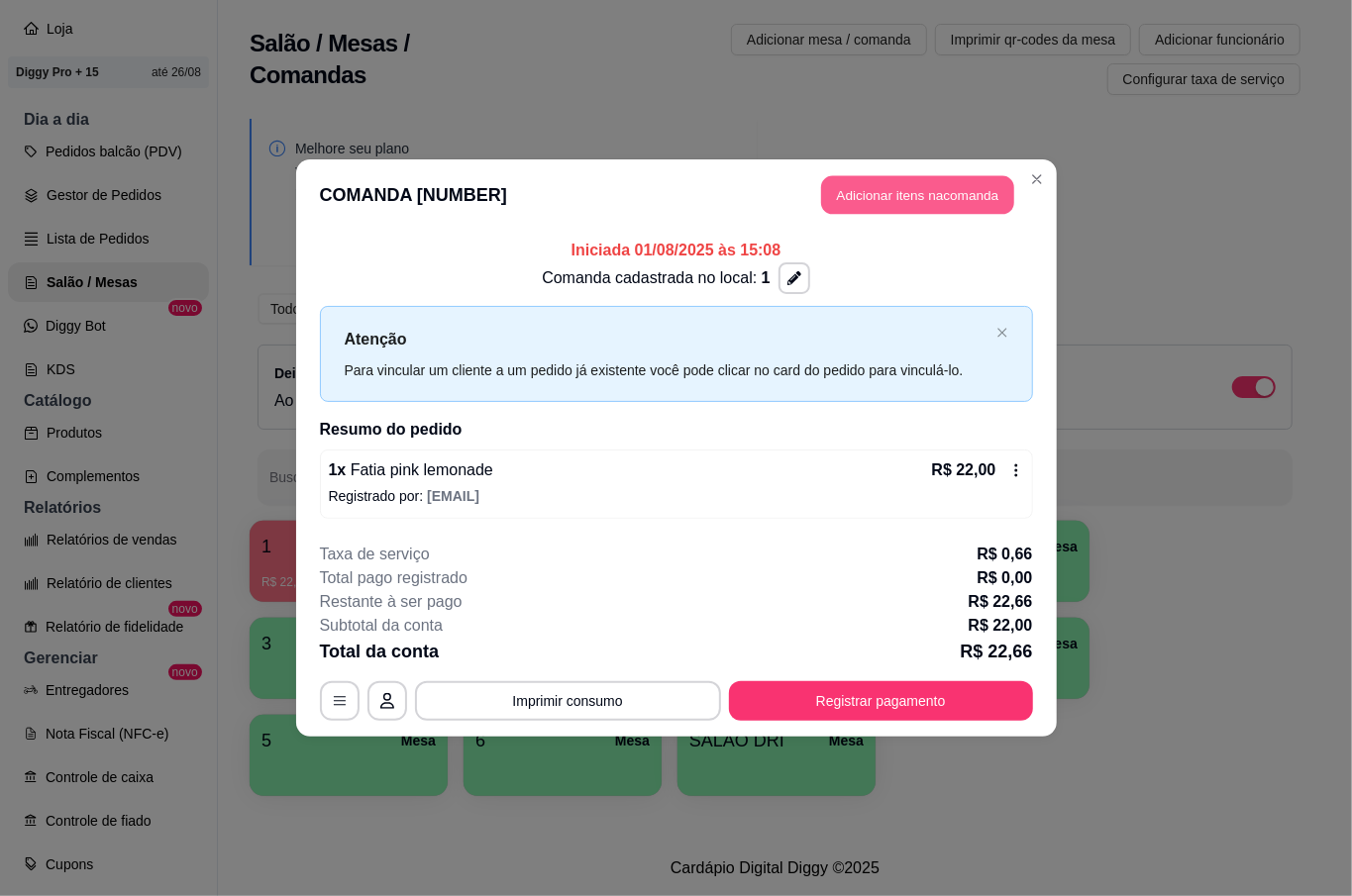 click on "Adicionar itens na  comanda" at bounding box center [917, 195] 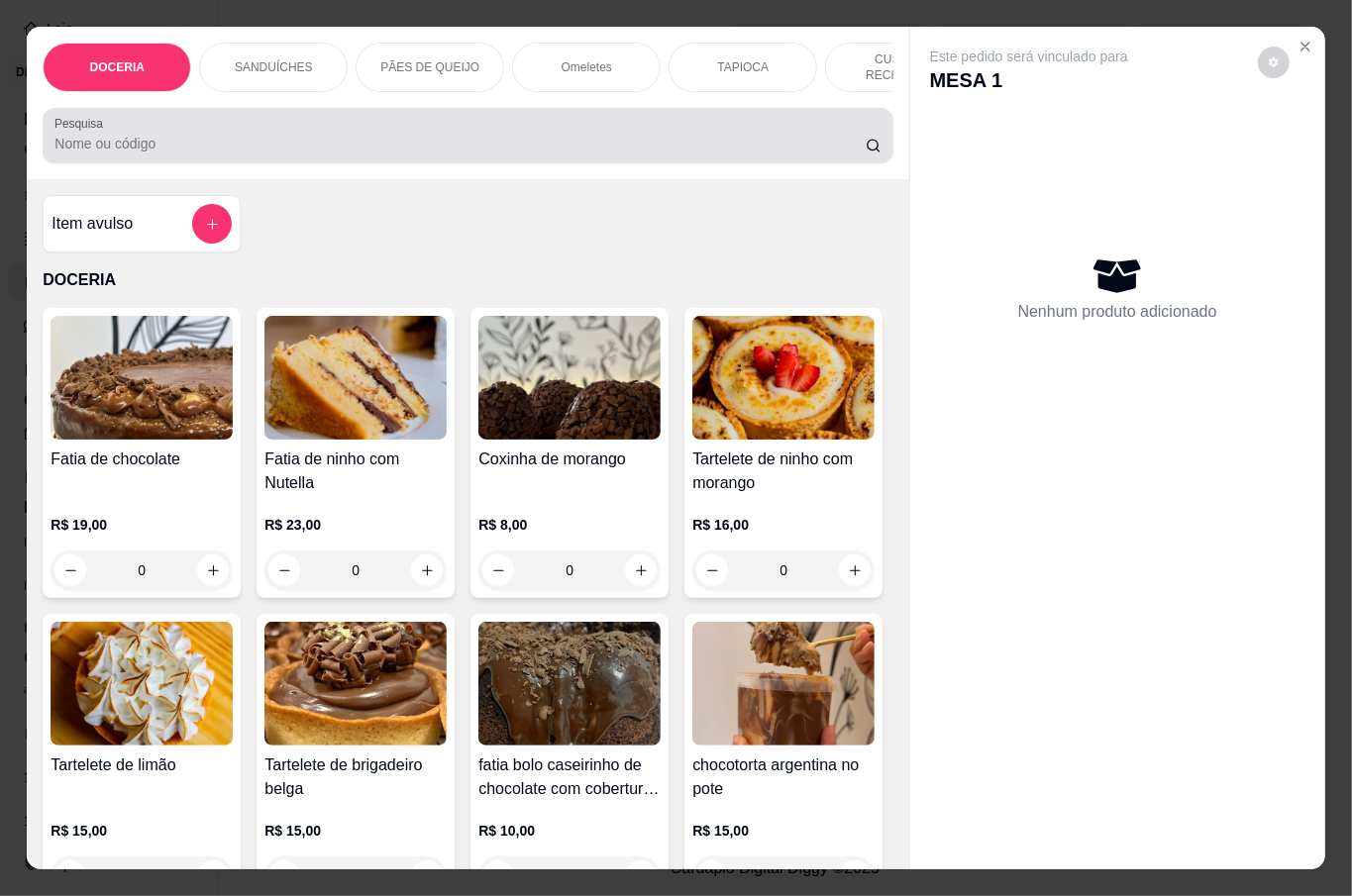 click on "Pesquisa" at bounding box center [460, 144] 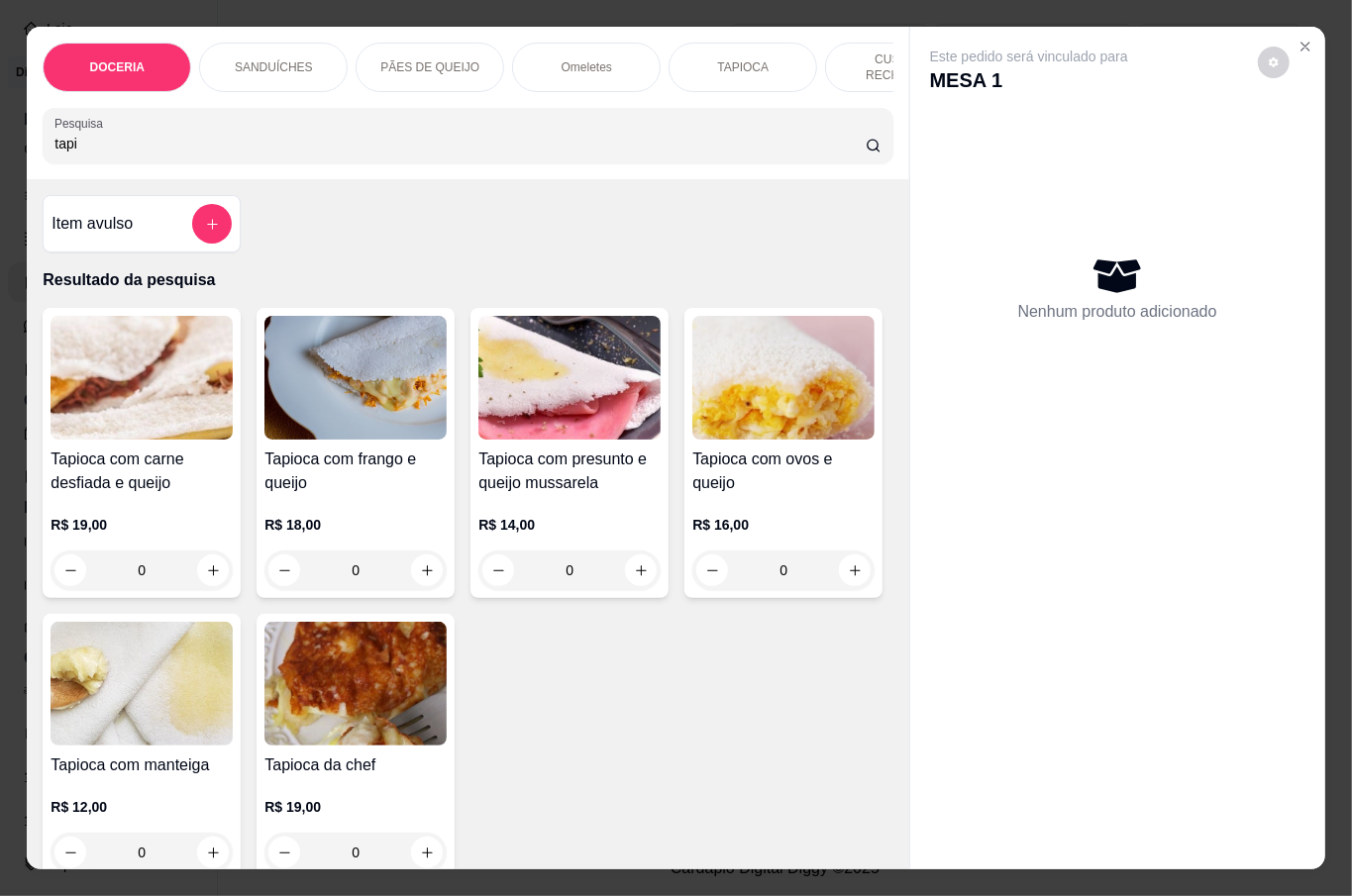 type on "tapi" 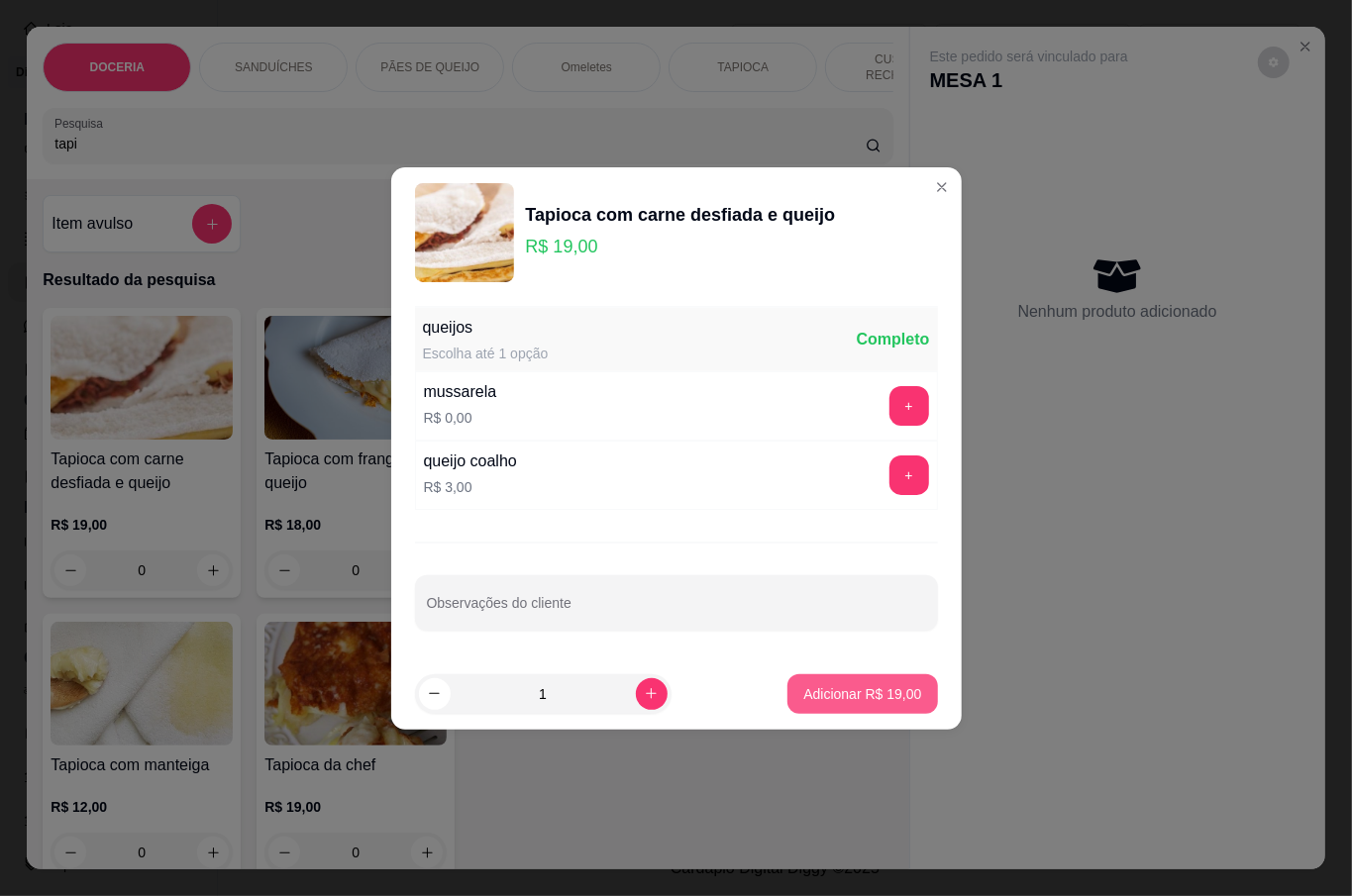 click on "Adicionar   R$ 19,00" at bounding box center [862, 694] 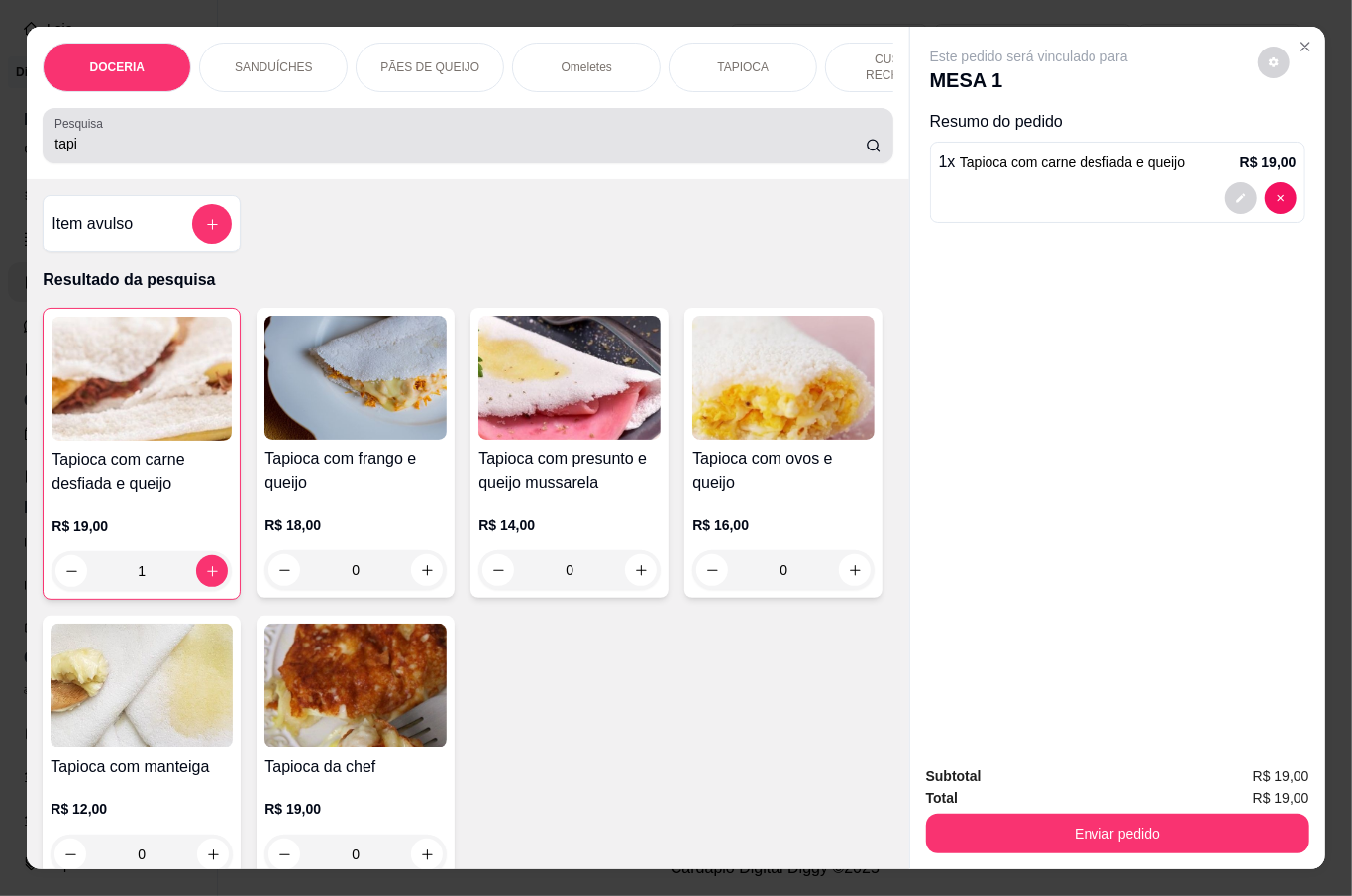 click on "tapi" at bounding box center [468, 136] 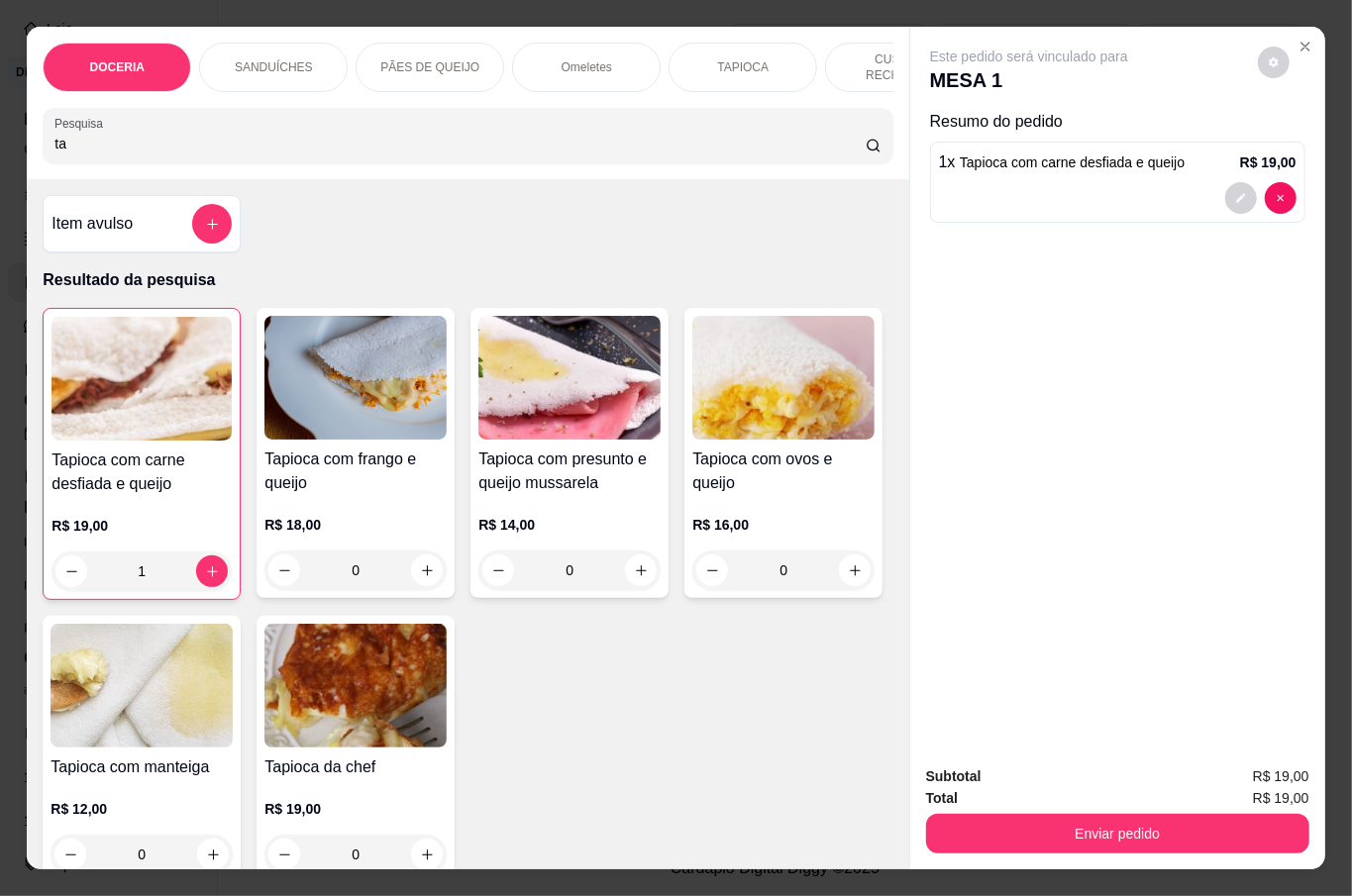 type on "t" 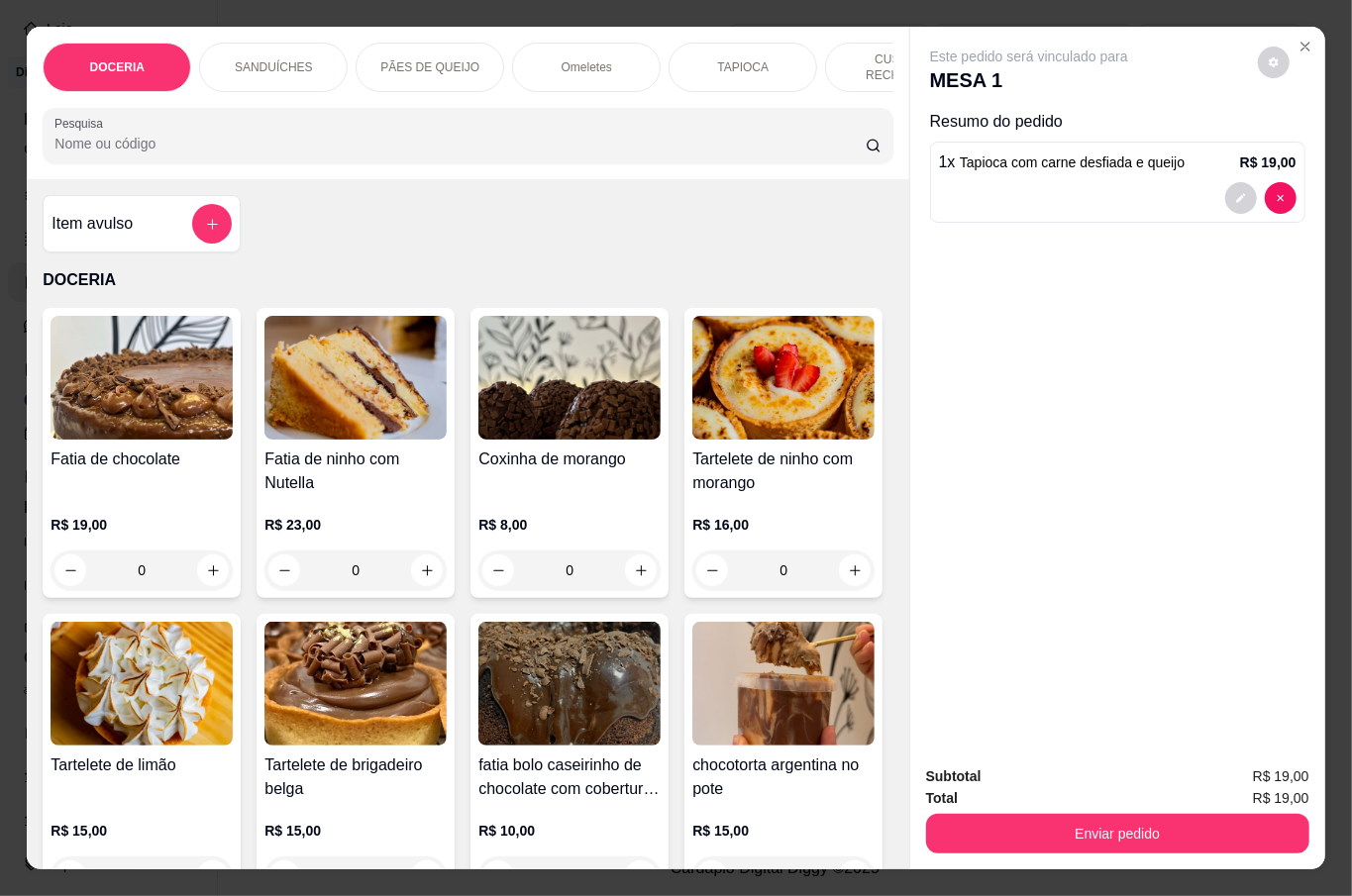 click at bounding box center [468, 136] 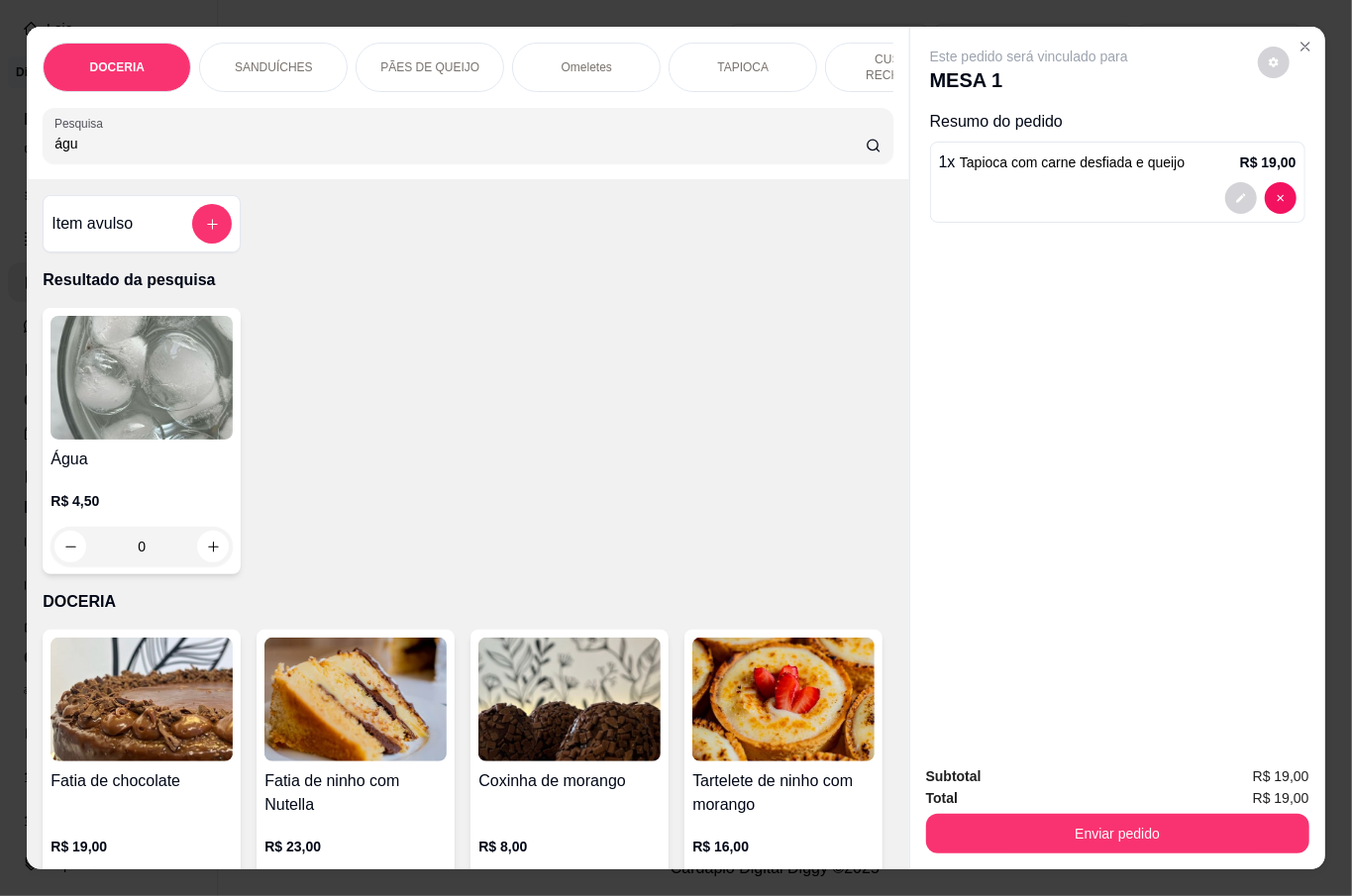 type on "águ" 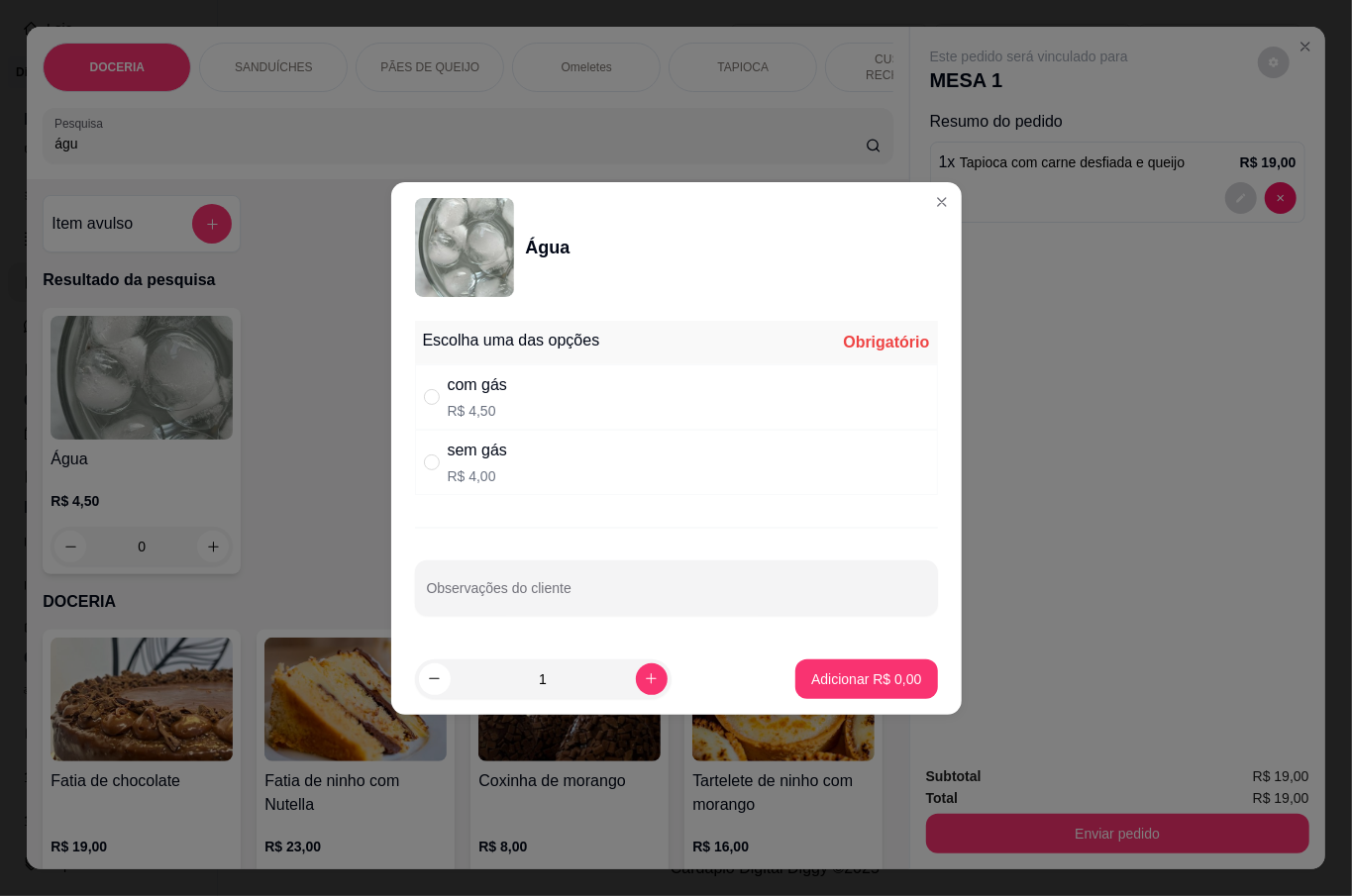 click on "sem gás  R$ 4,00" at bounding box center (676, 462) 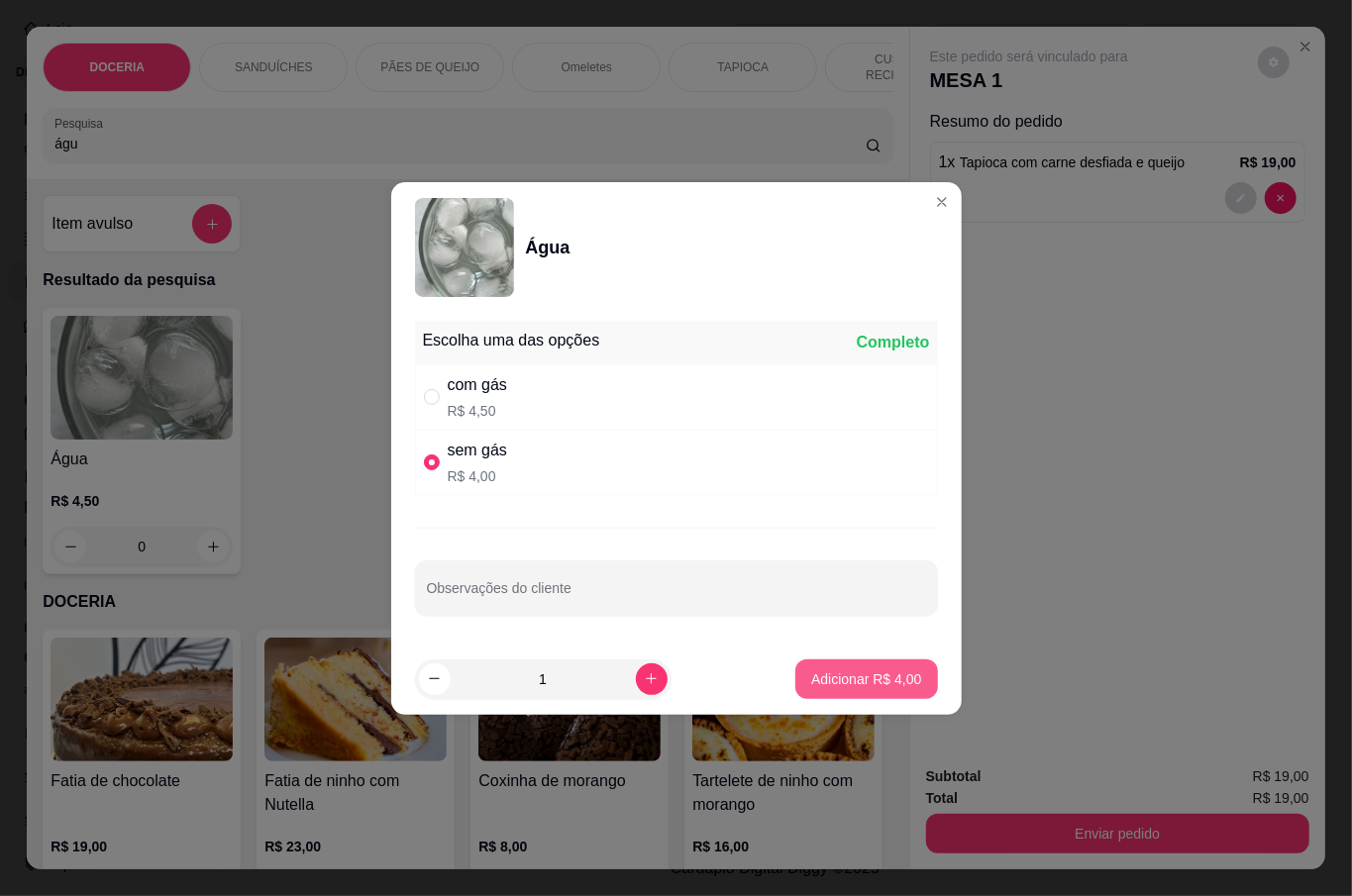 click on "Adicionar   R$ 4,00" at bounding box center [866, 679] 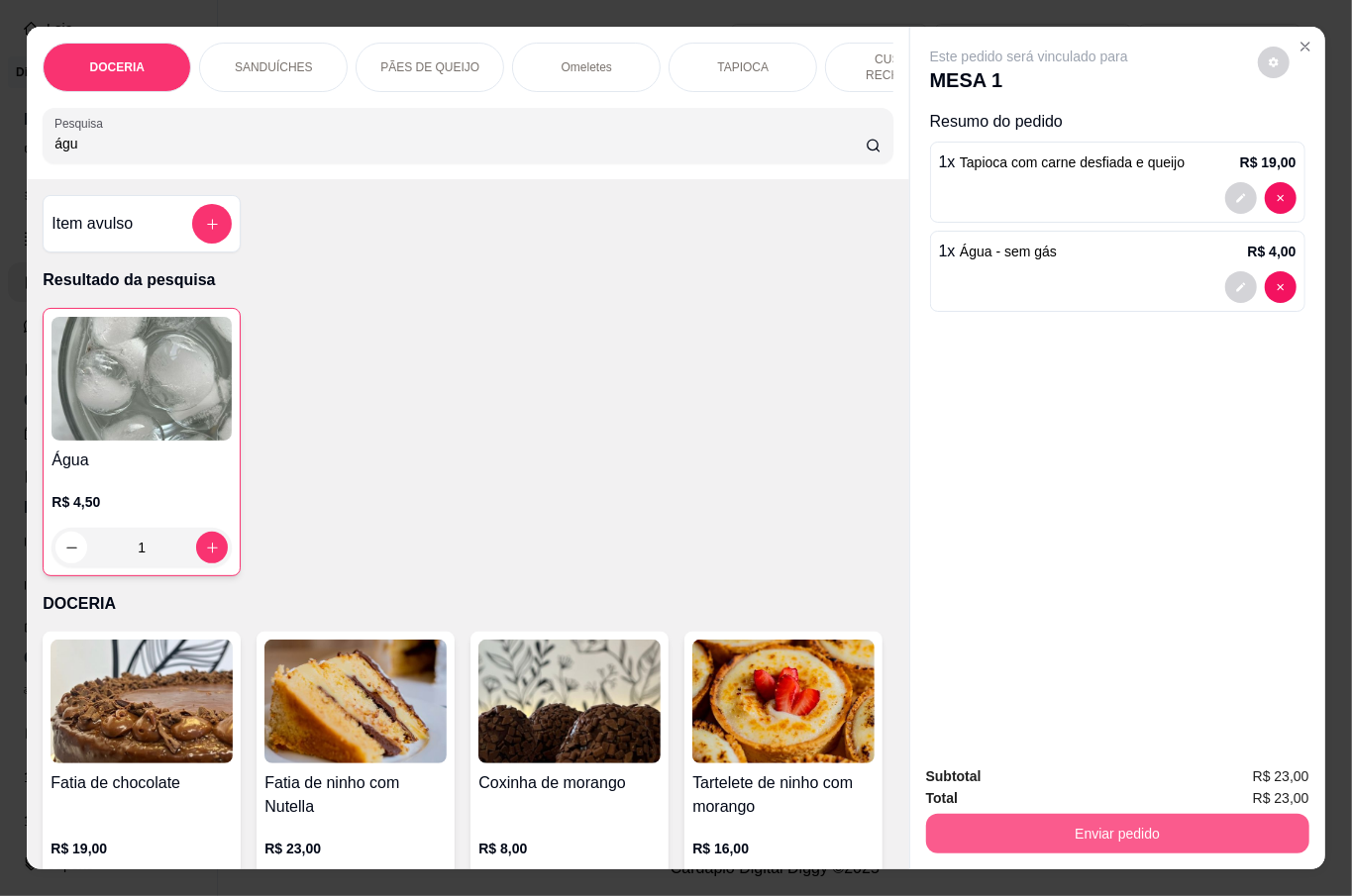 click on "Enviar pedido" at bounding box center (1117, 834) 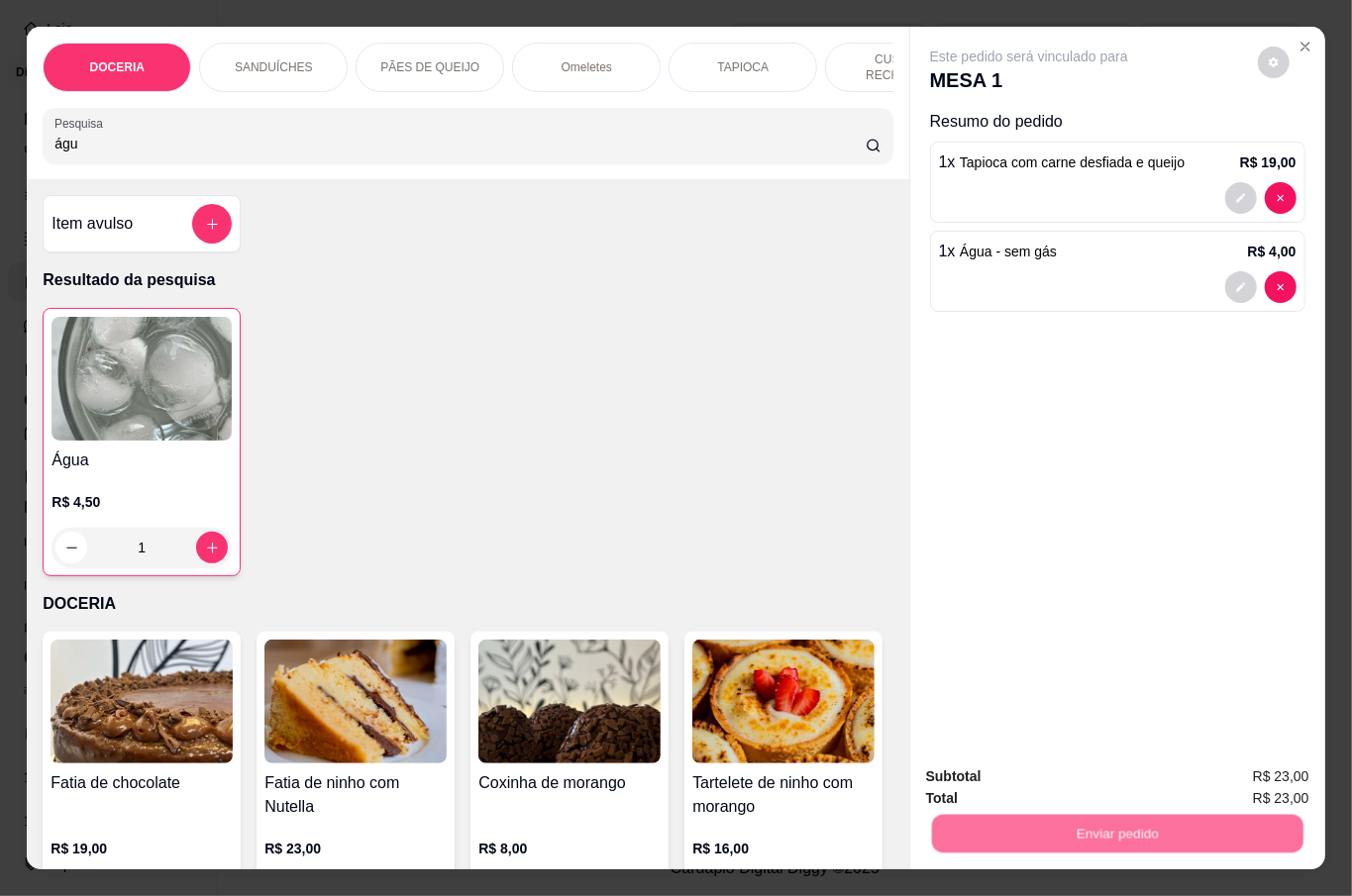 click on "Não registrar e enviar pedido" at bounding box center [1050, 775] 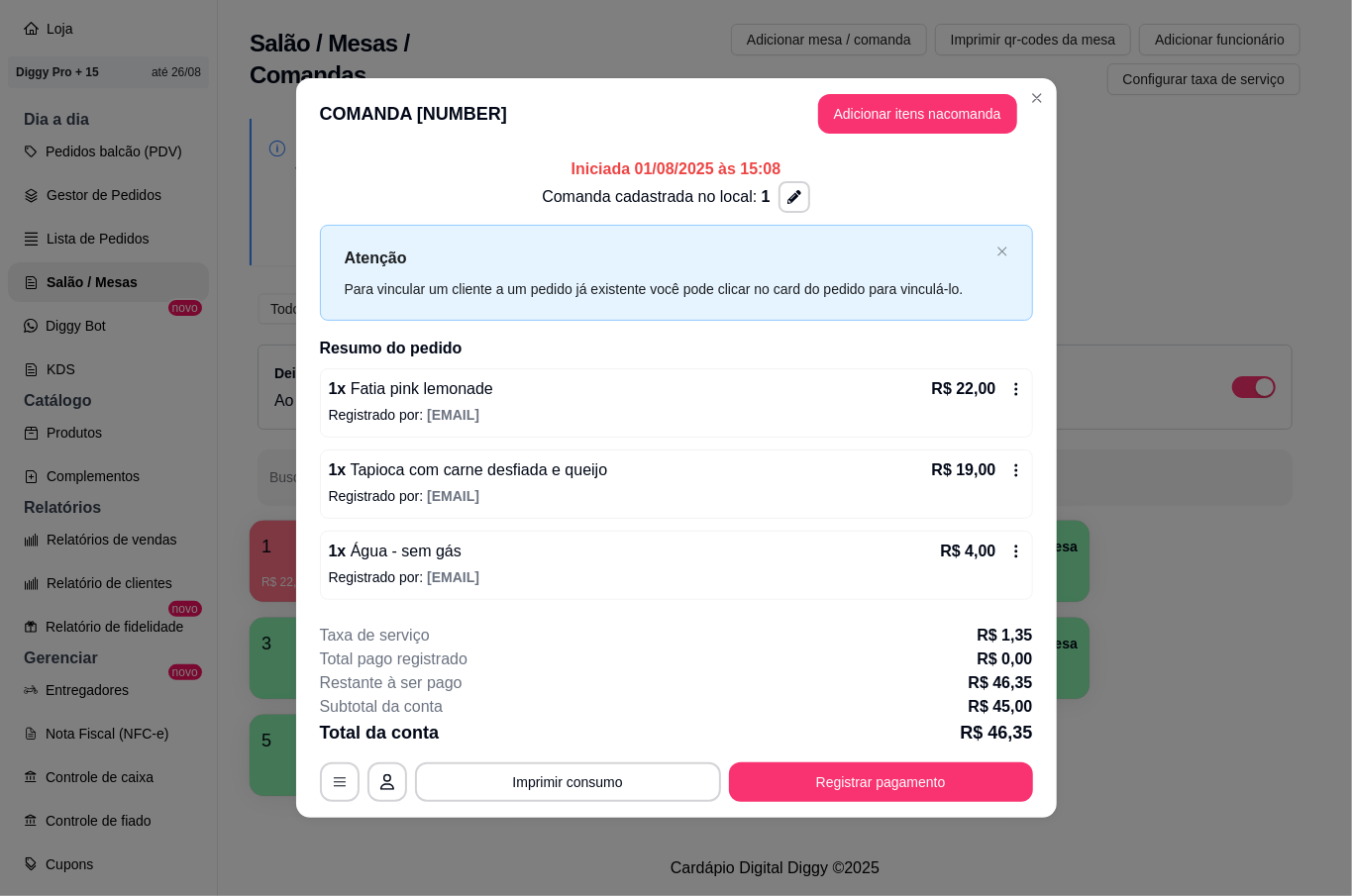 click on "**********" at bounding box center [676, 713] 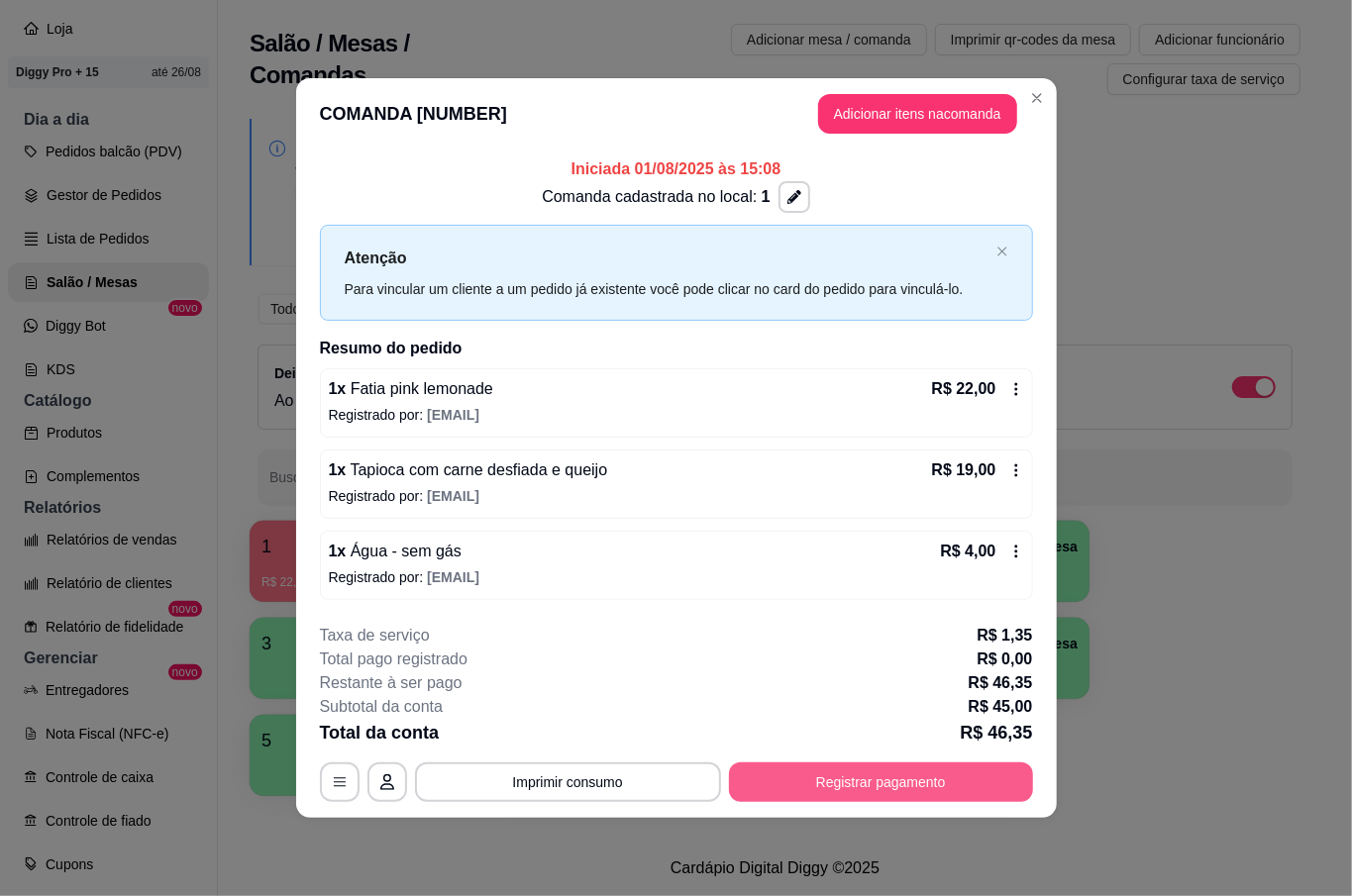 click on "Registrar pagamento" at bounding box center (881, 782) 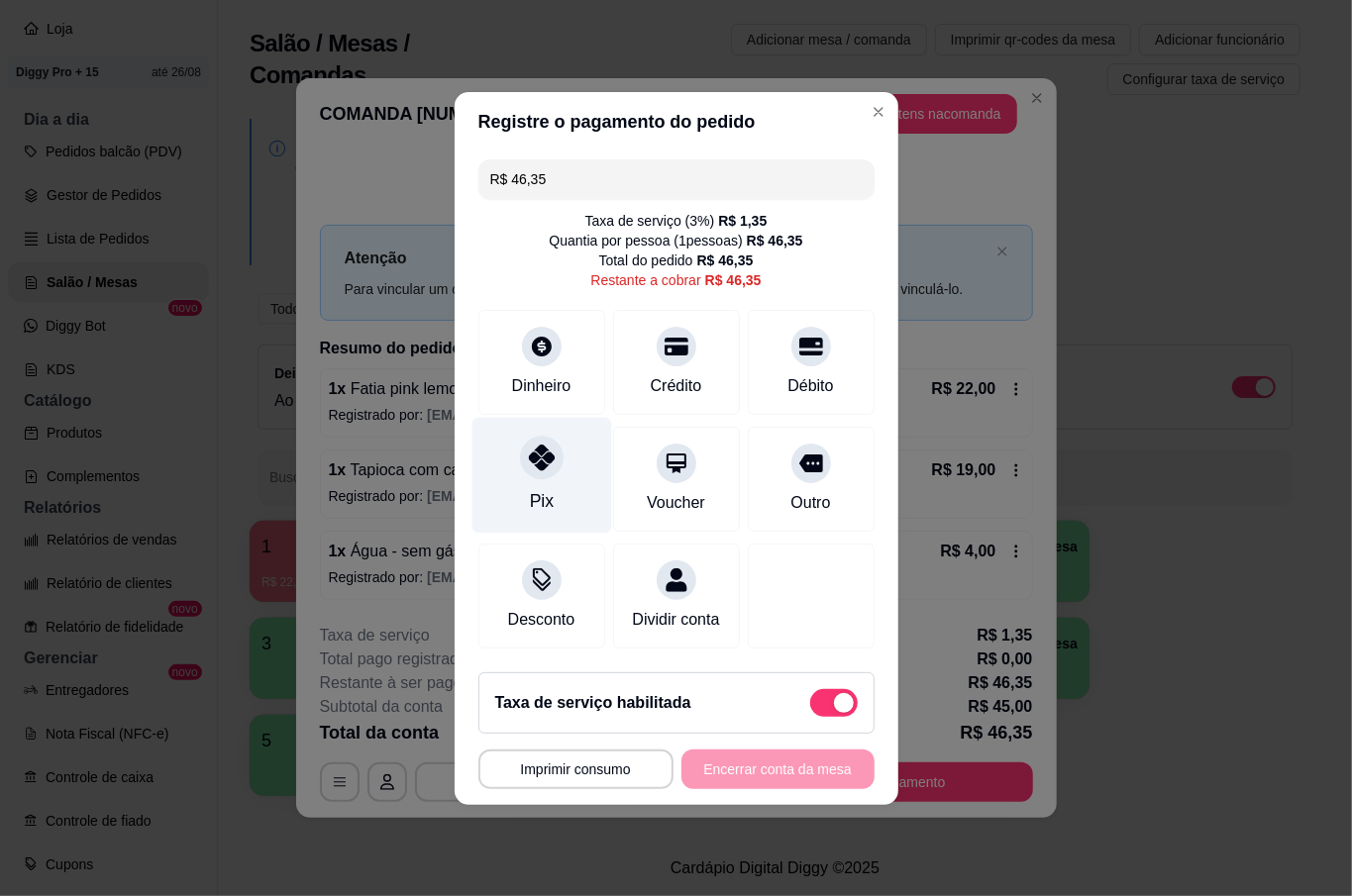 click on "Pix" at bounding box center (541, 501) 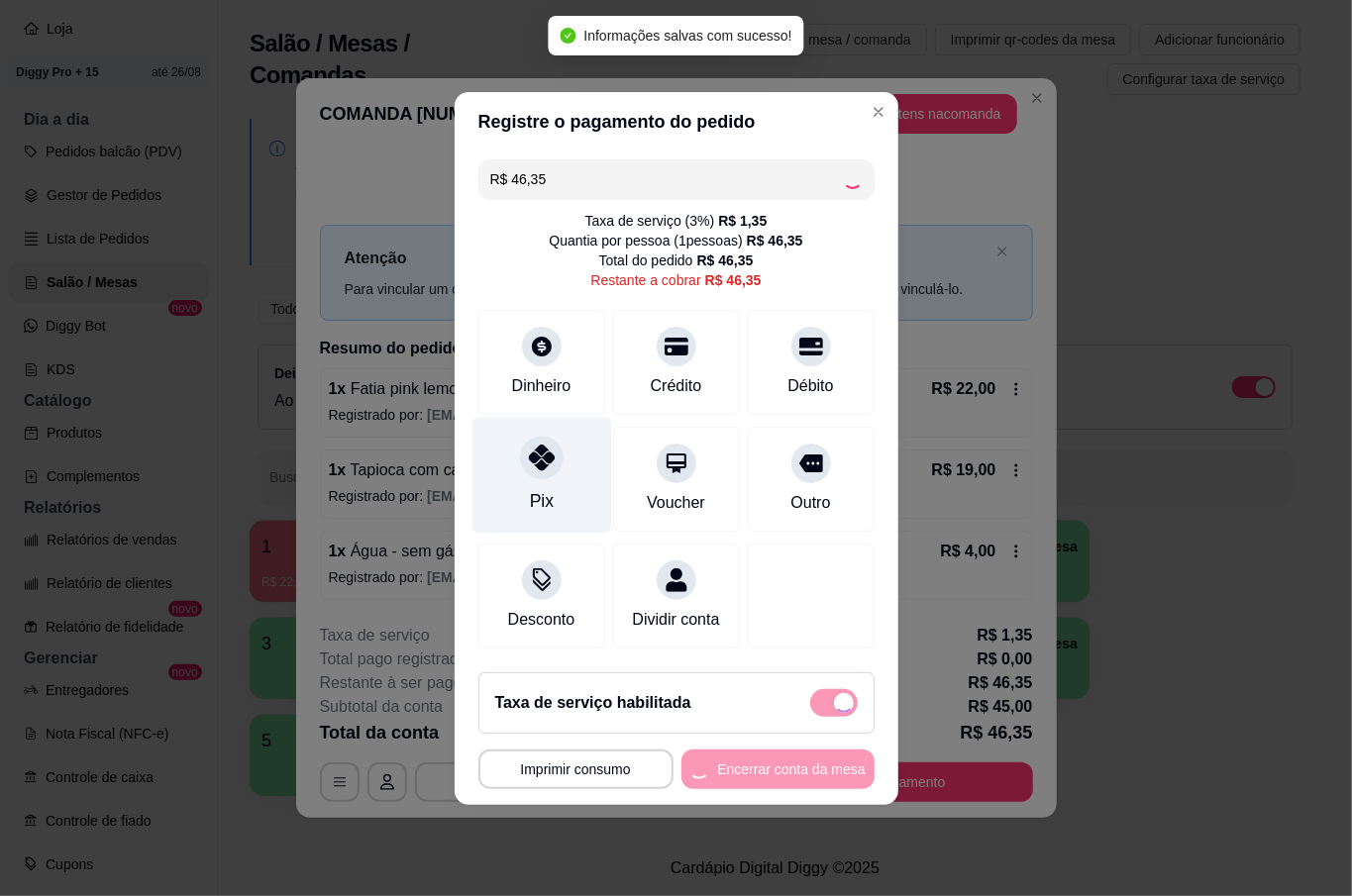 type on "R$ 0,00" 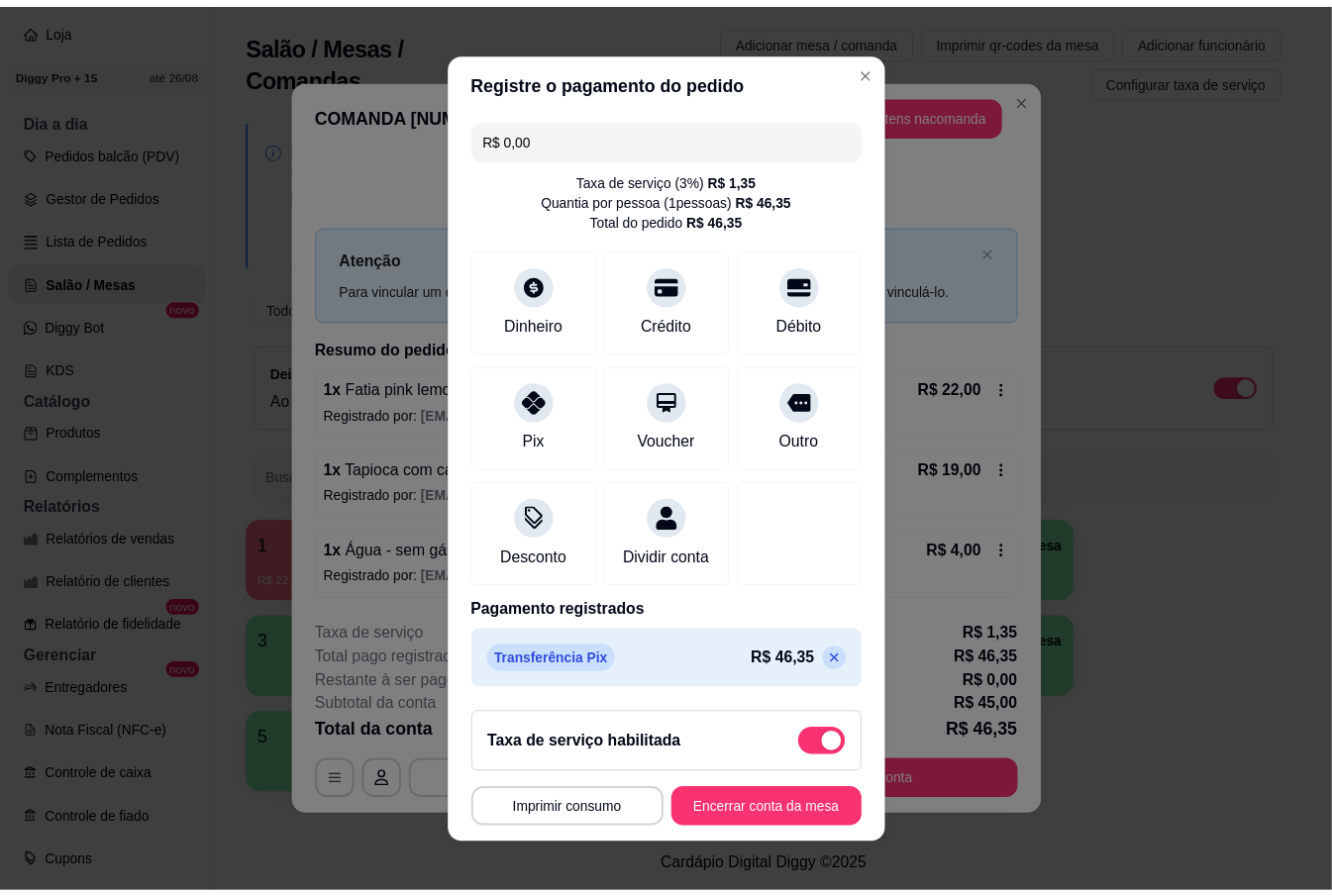 scroll, scrollTop: 16, scrollLeft: 0, axis: vertical 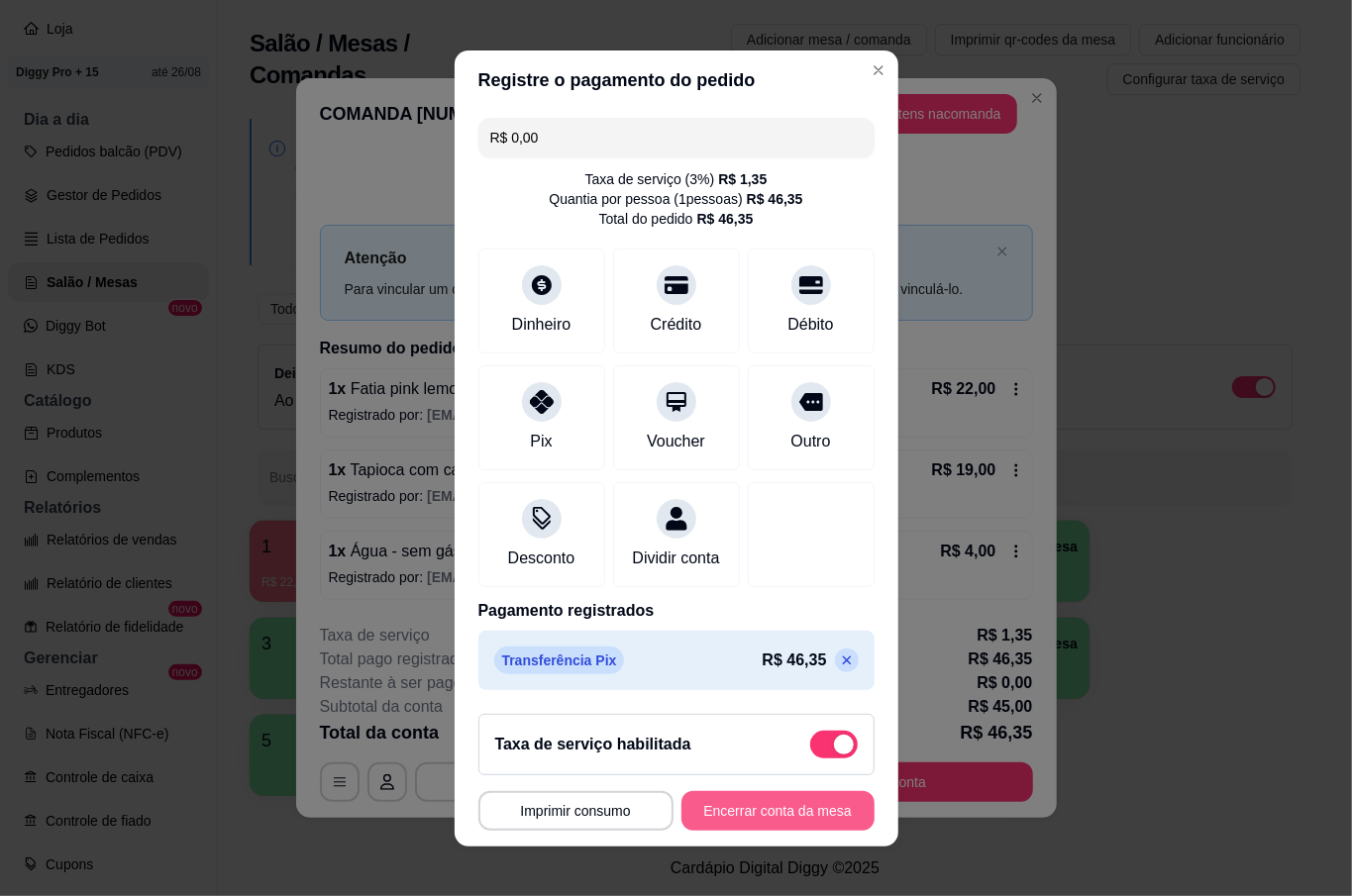 click on "Encerrar conta da mesa" at bounding box center (778, 811) 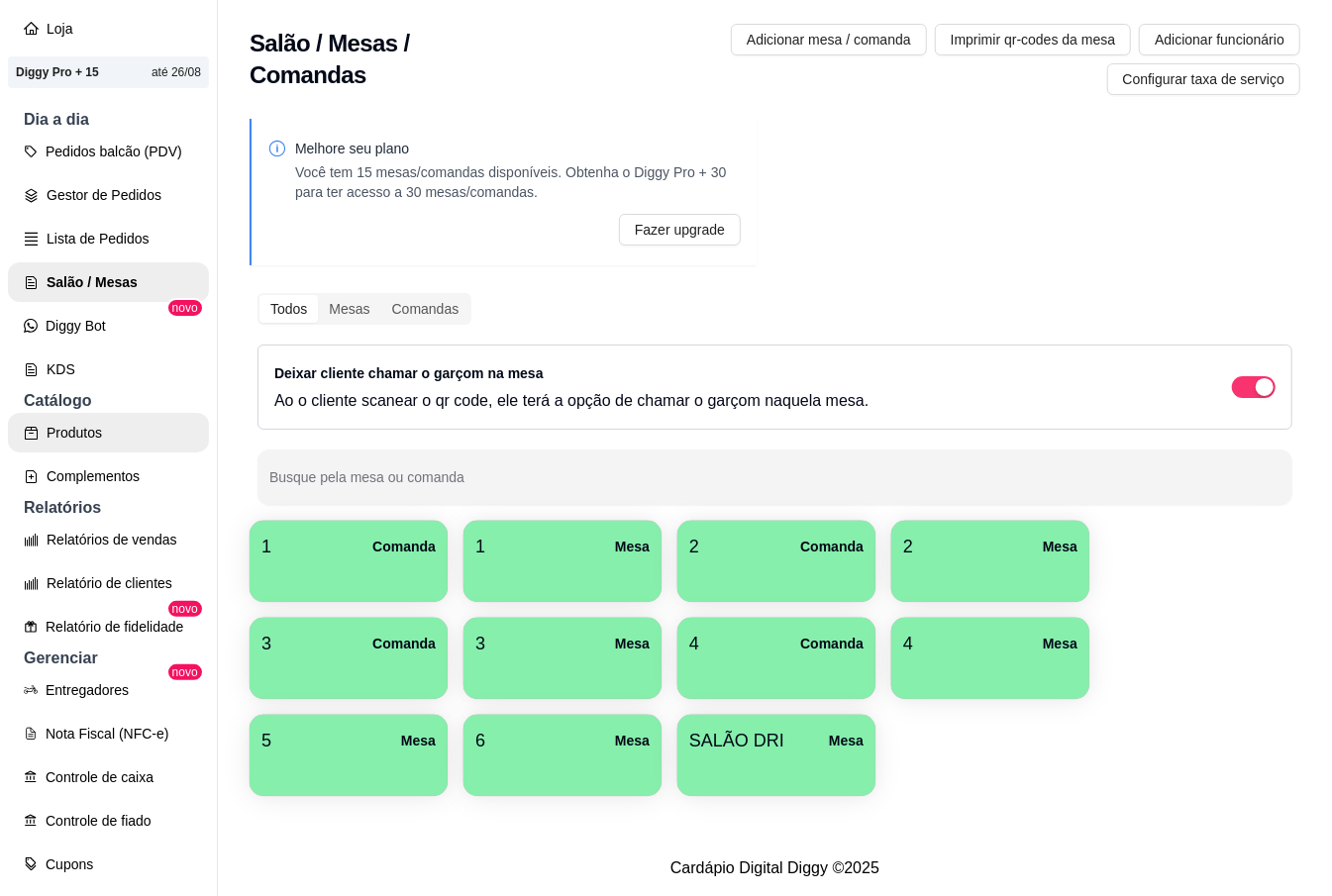 click on "Produtos" at bounding box center [108, 433] 